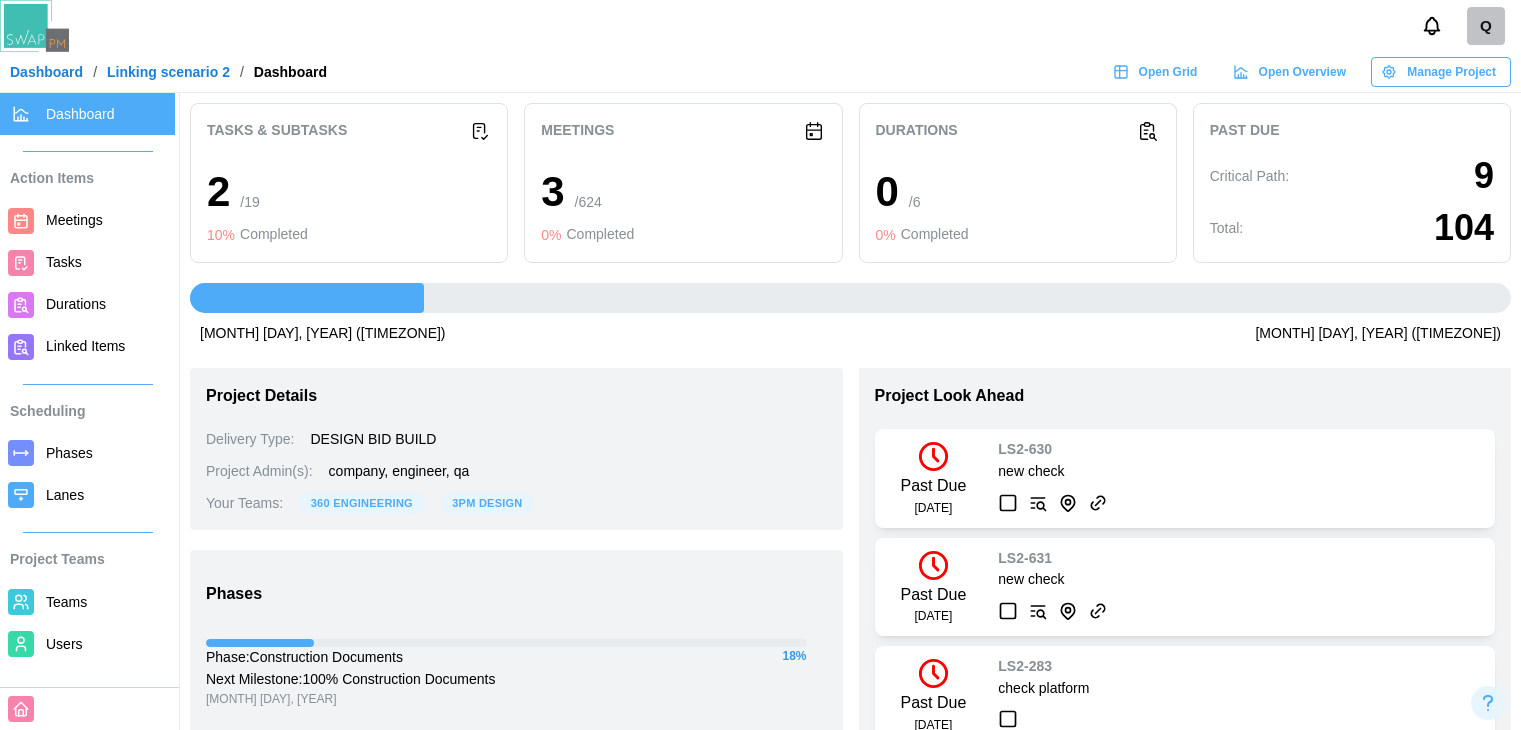 scroll, scrollTop: 0, scrollLeft: 0, axis: both 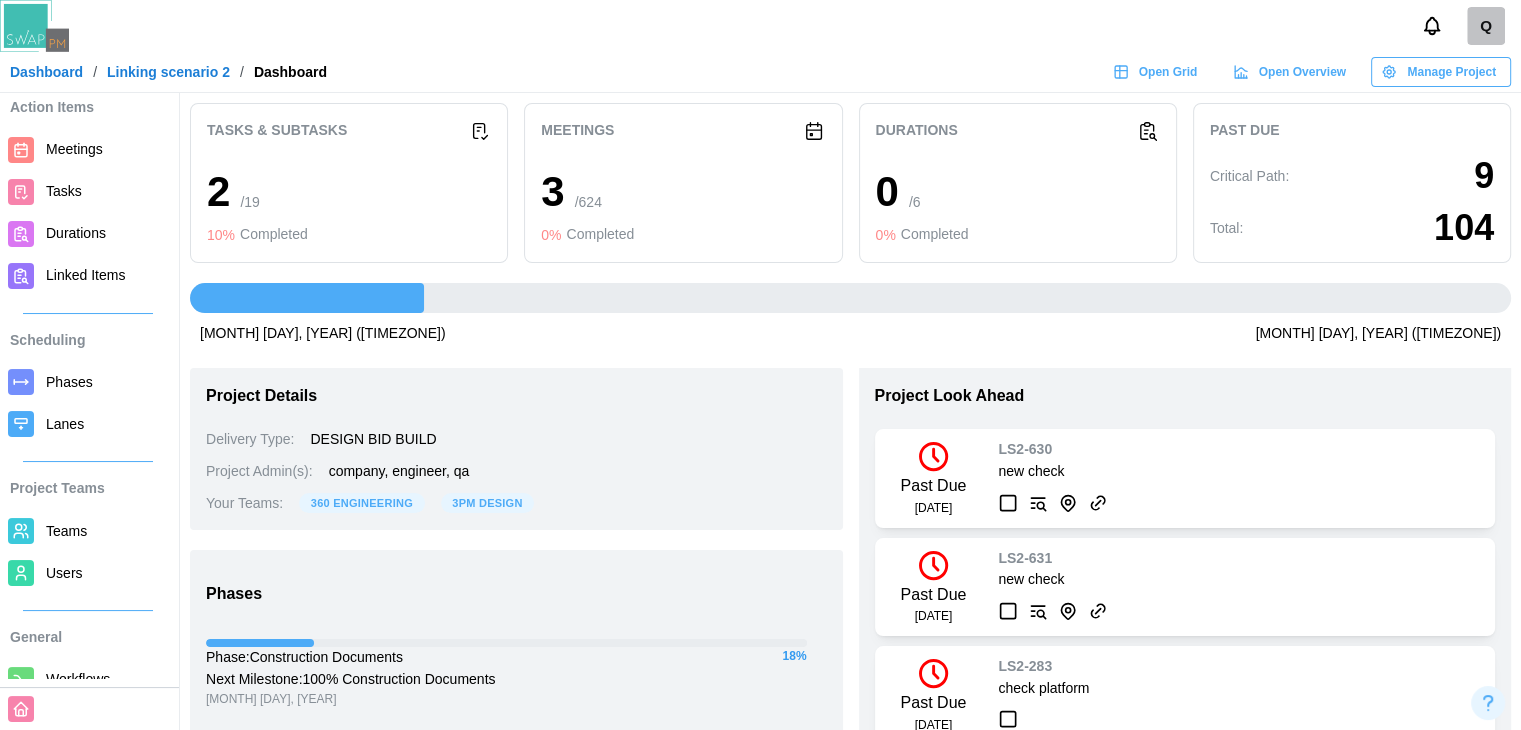 click on "Dashboard" at bounding box center (46, 72) 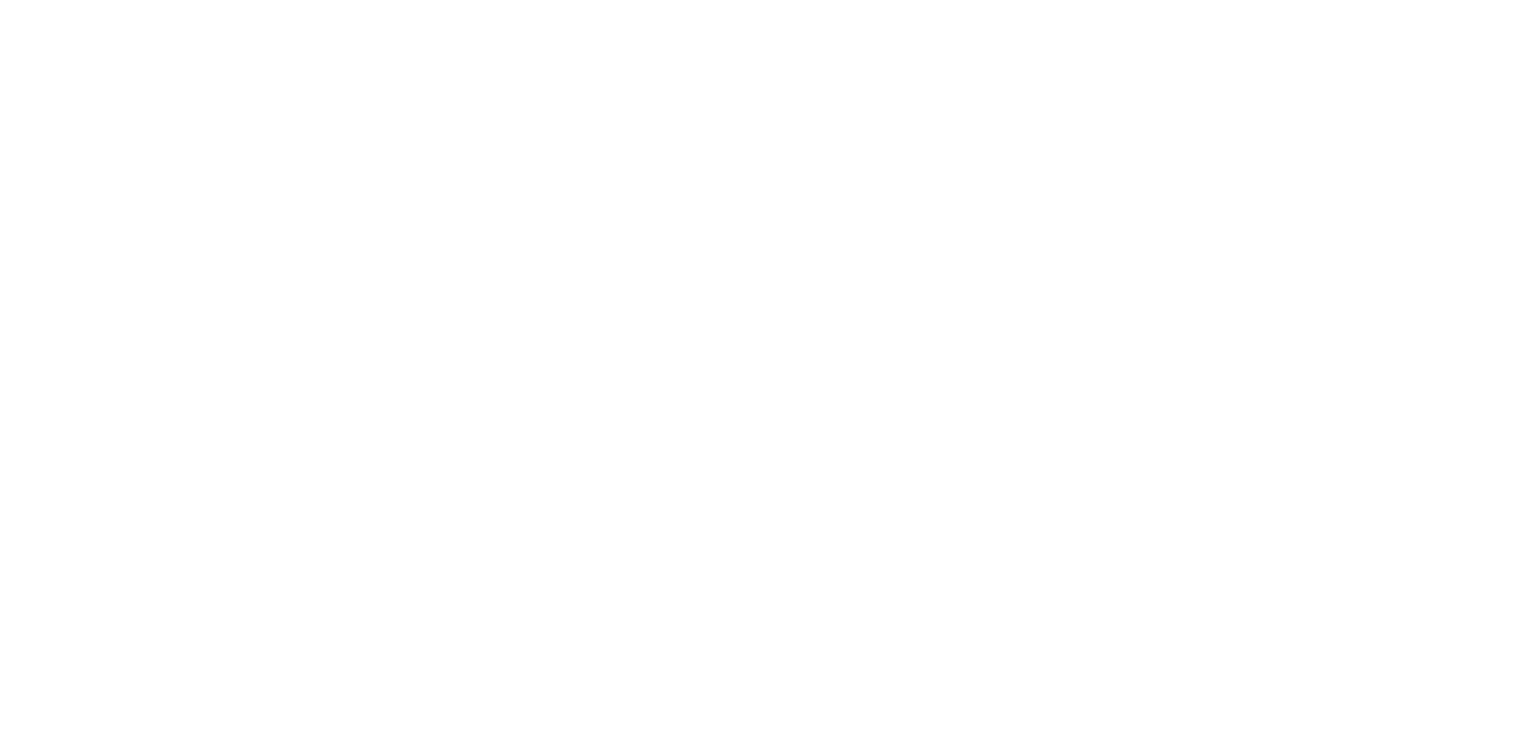 scroll, scrollTop: 0, scrollLeft: 0, axis: both 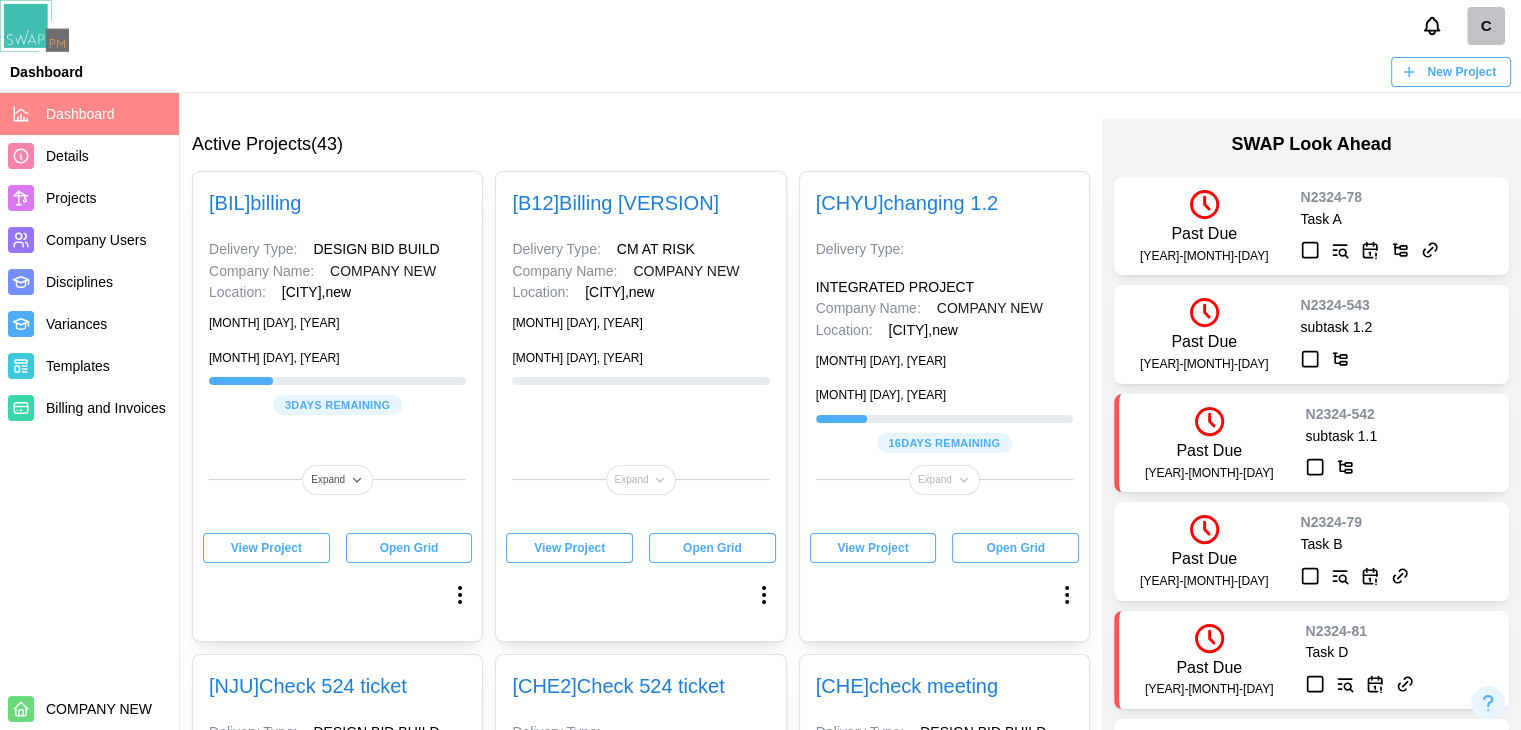 click on "Expand" at bounding box center [328, 480] 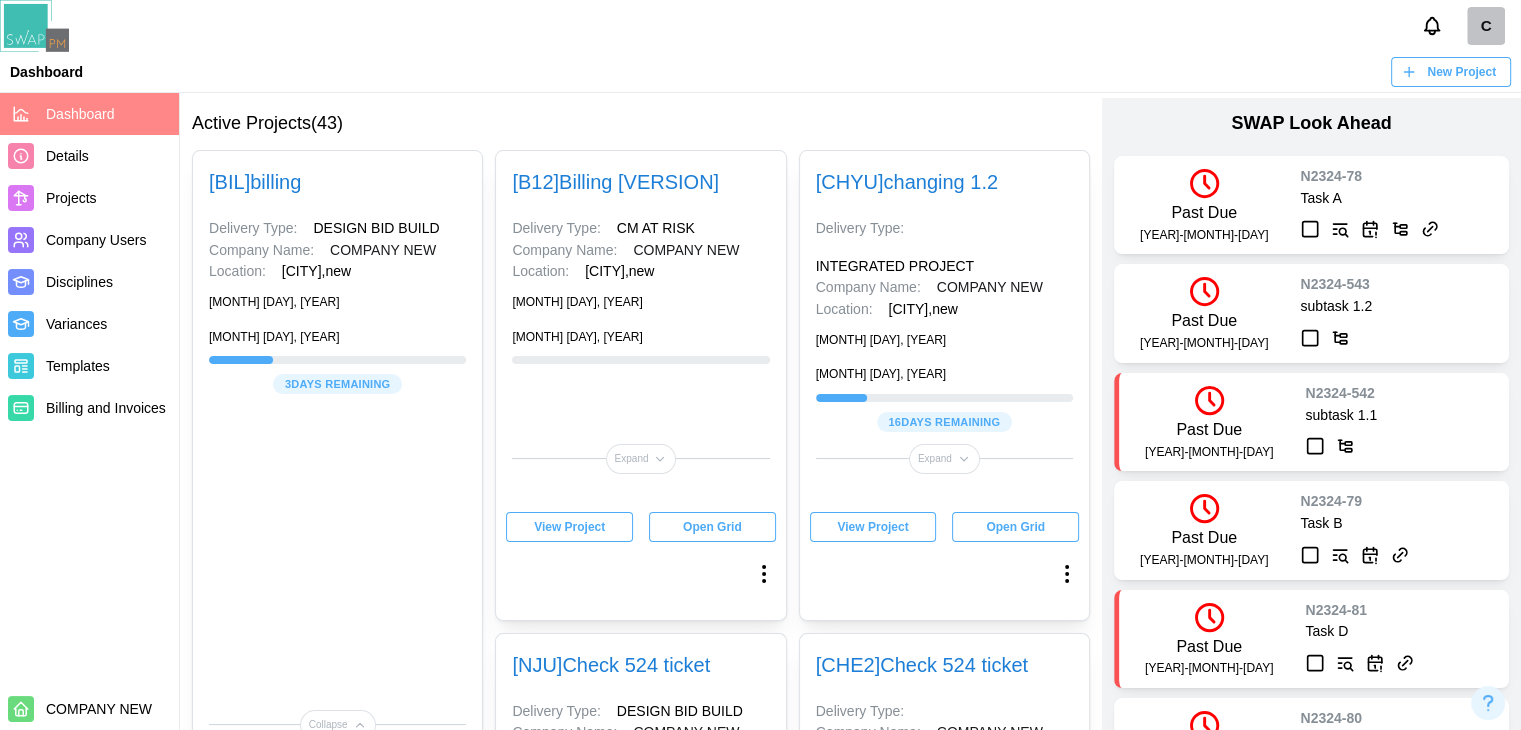 scroll, scrollTop: 0, scrollLeft: 0, axis: both 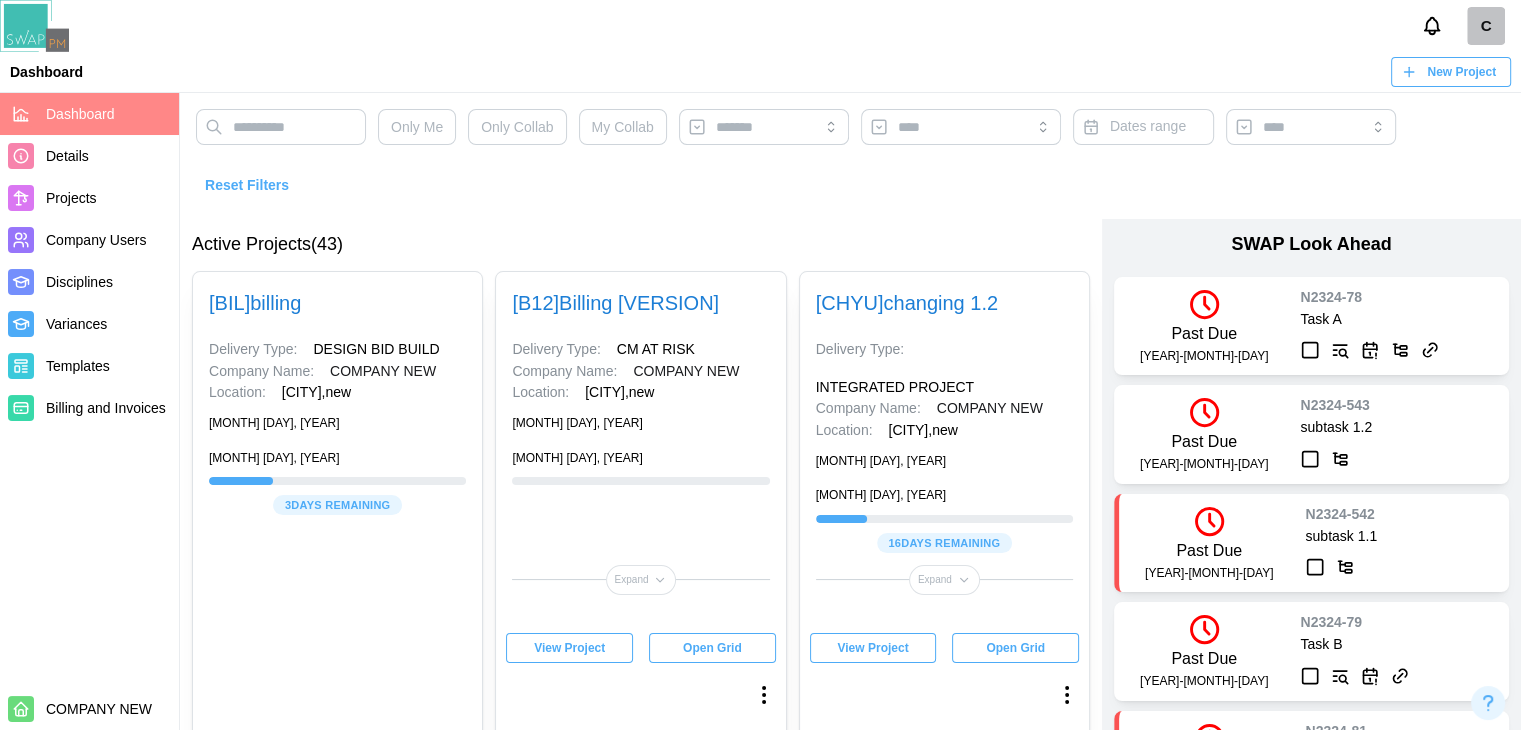 click on "Collapse" at bounding box center (328, 846) 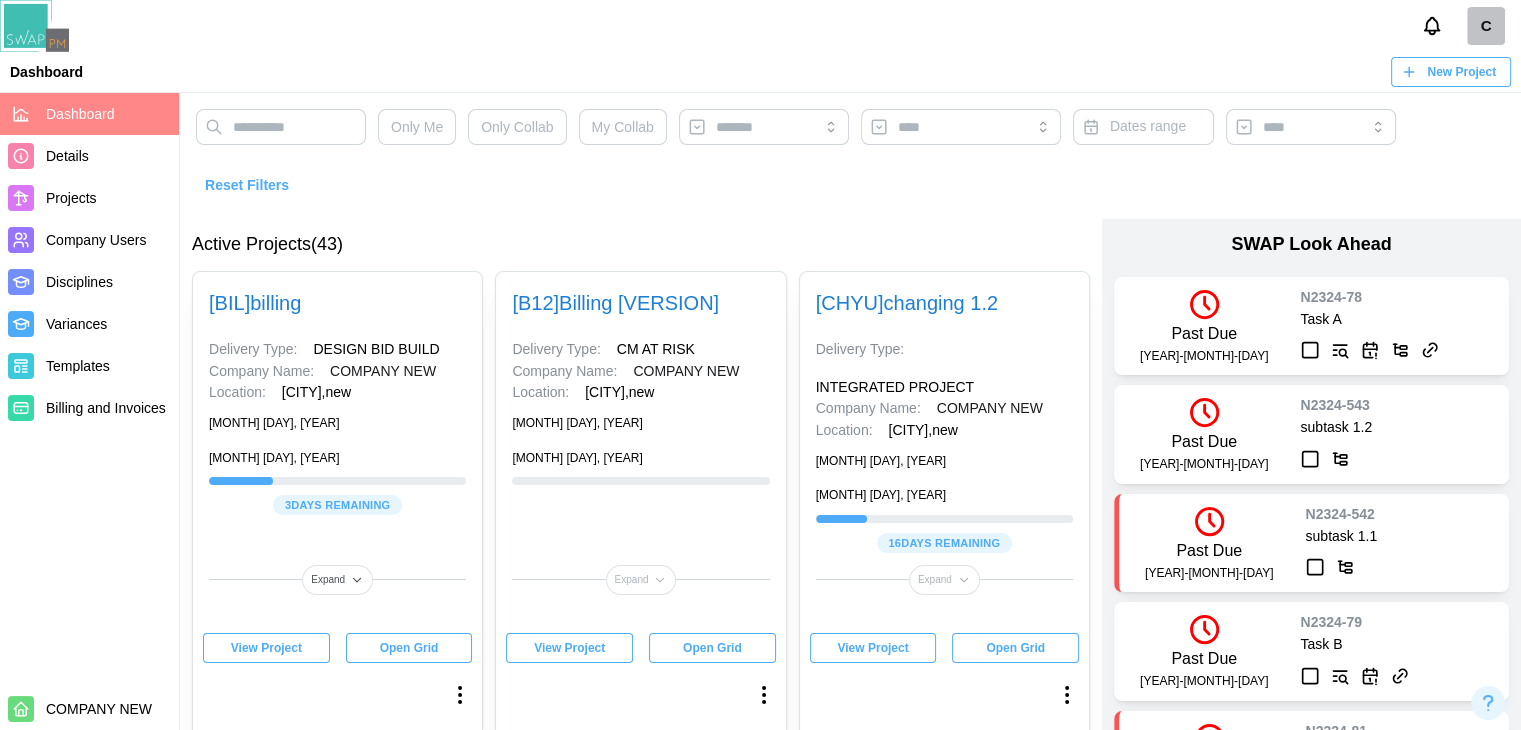 click at bounding box center (357, 580) 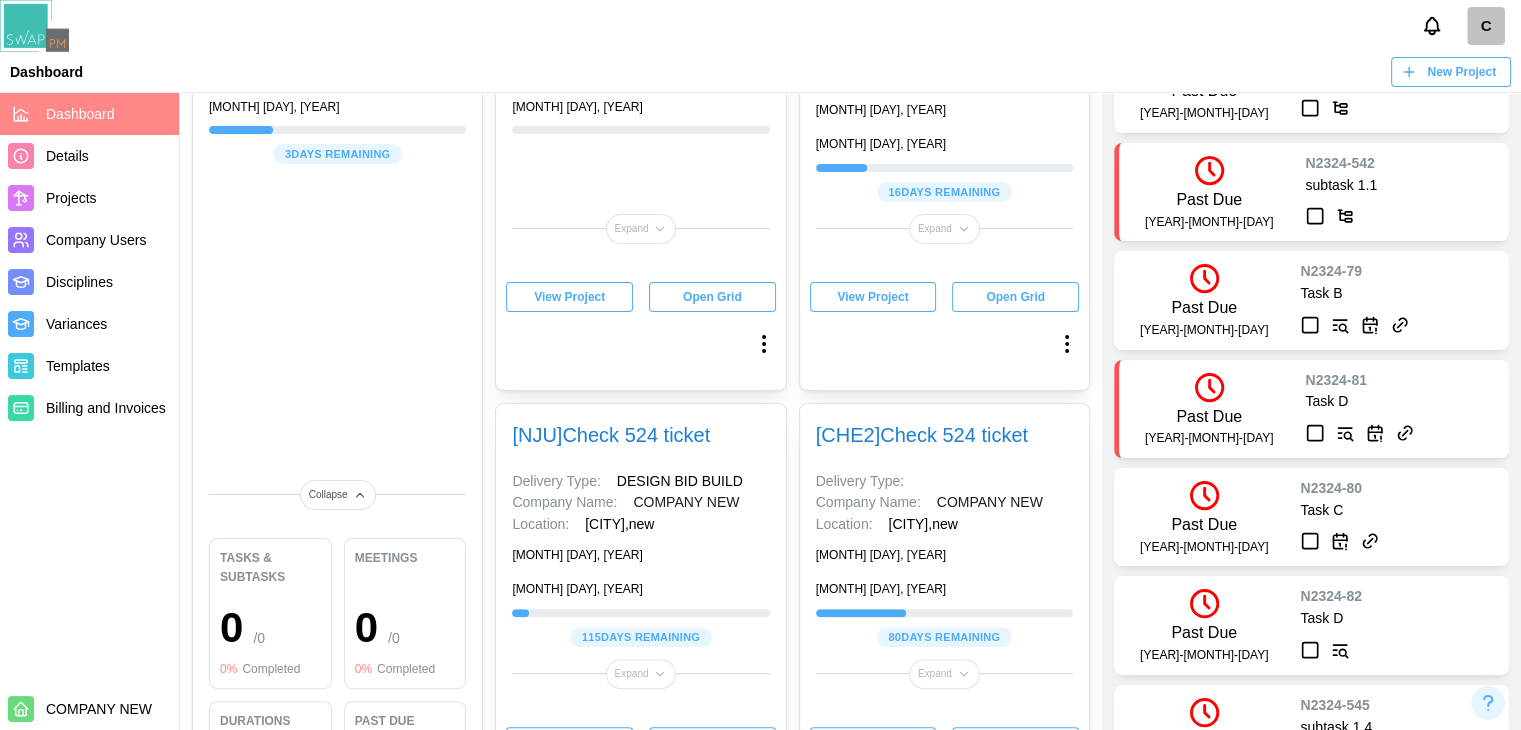 scroll, scrollTop: 600, scrollLeft: 0, axis: vertical 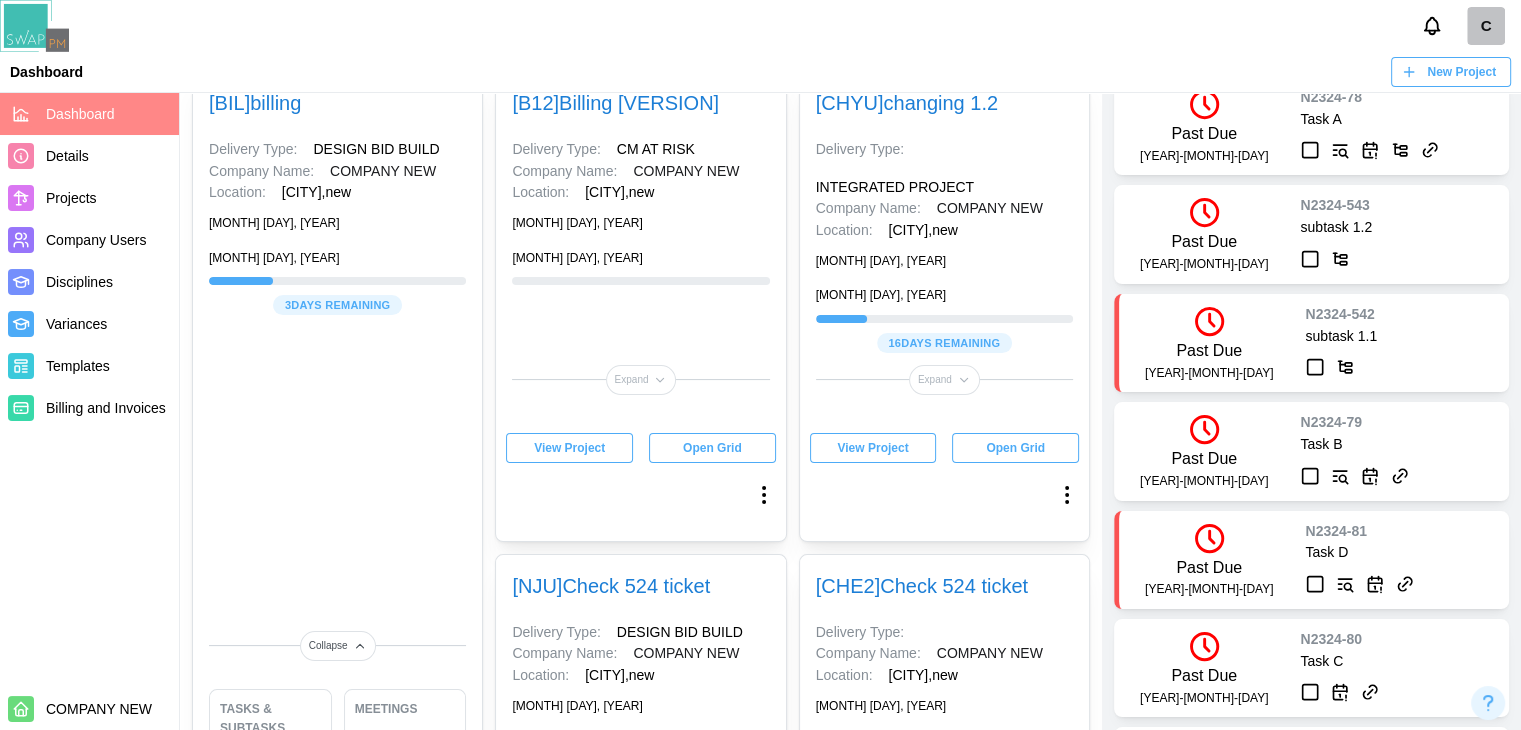 click on "Collapse" at bounding box center [328, 646] 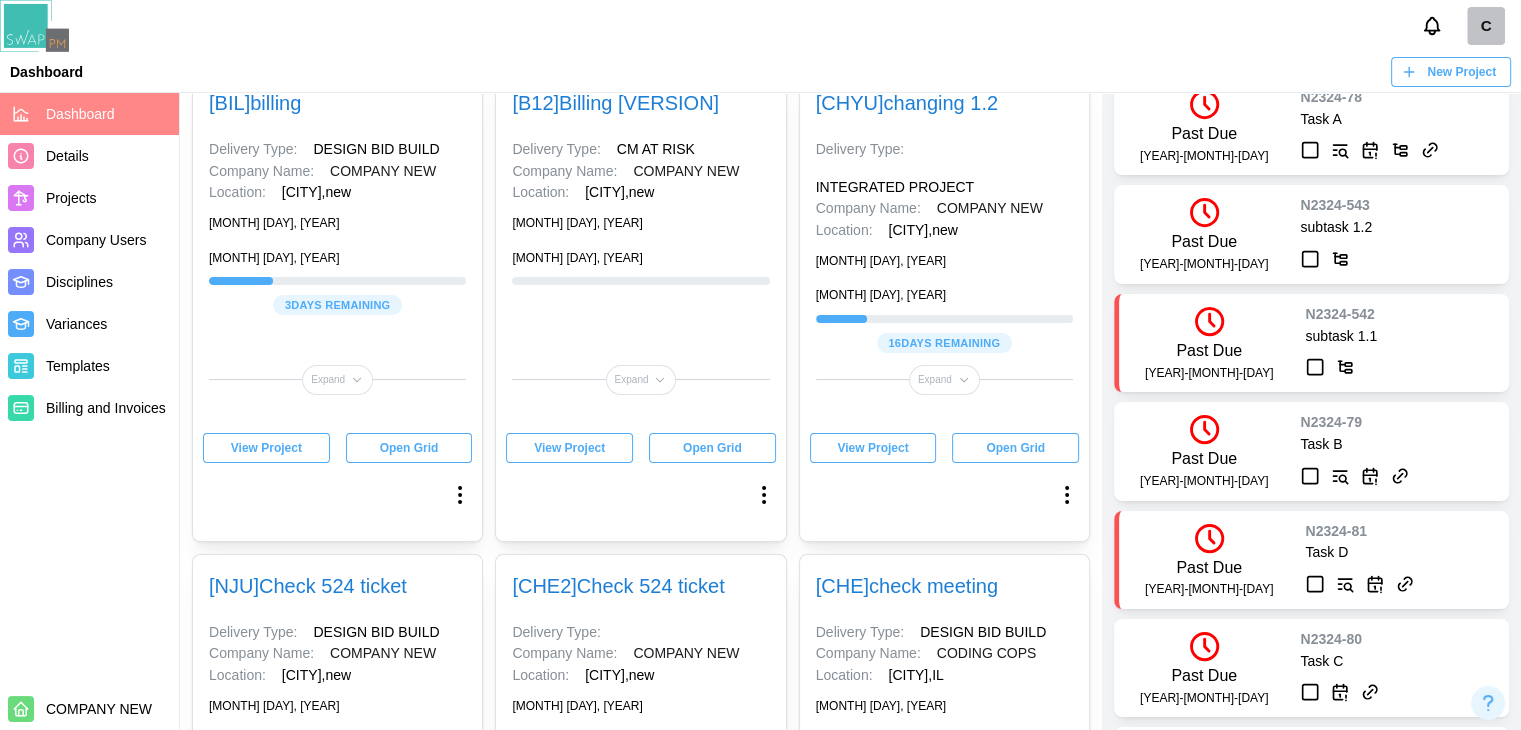 click at bounding box center (764, 495) 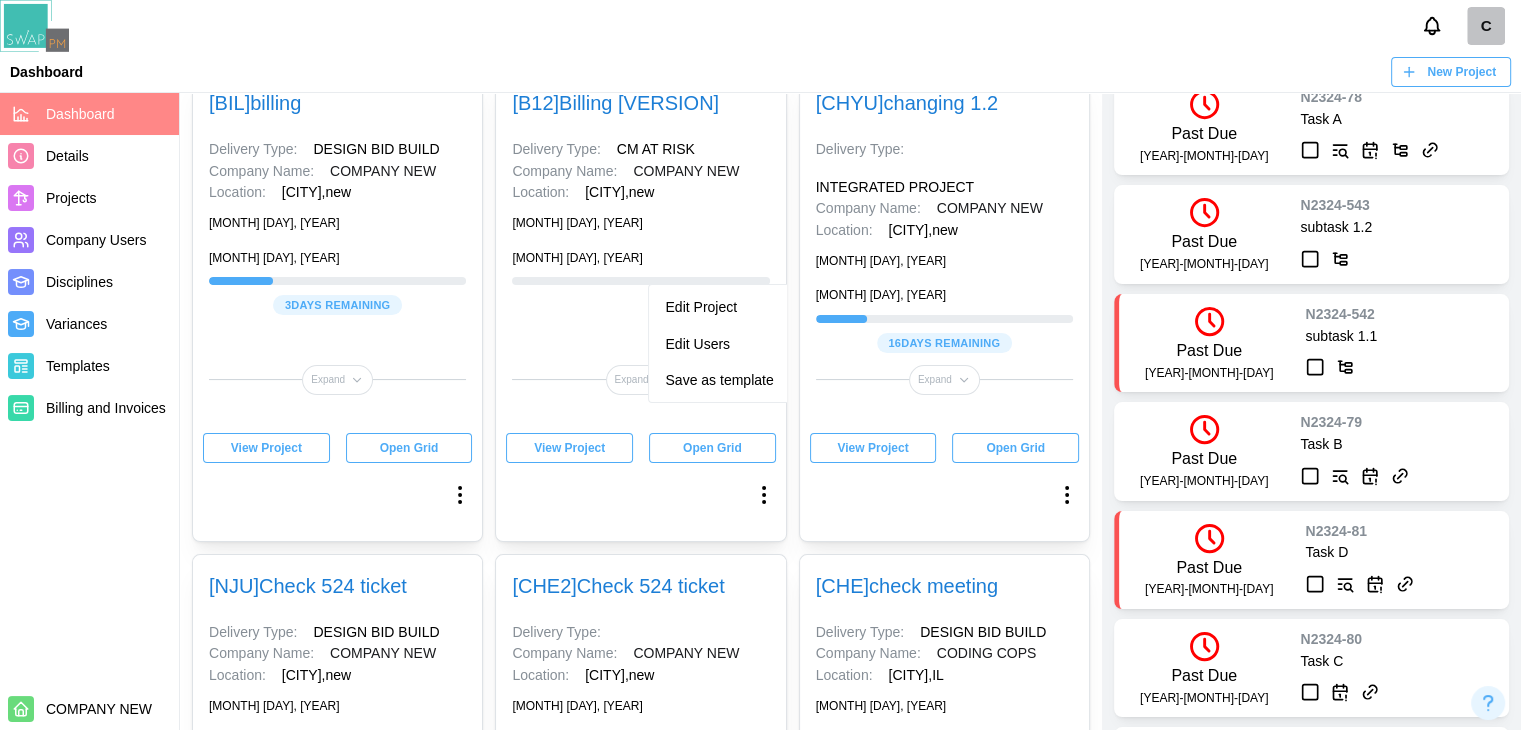 click on "Expand" at bounding box center (328, 380) 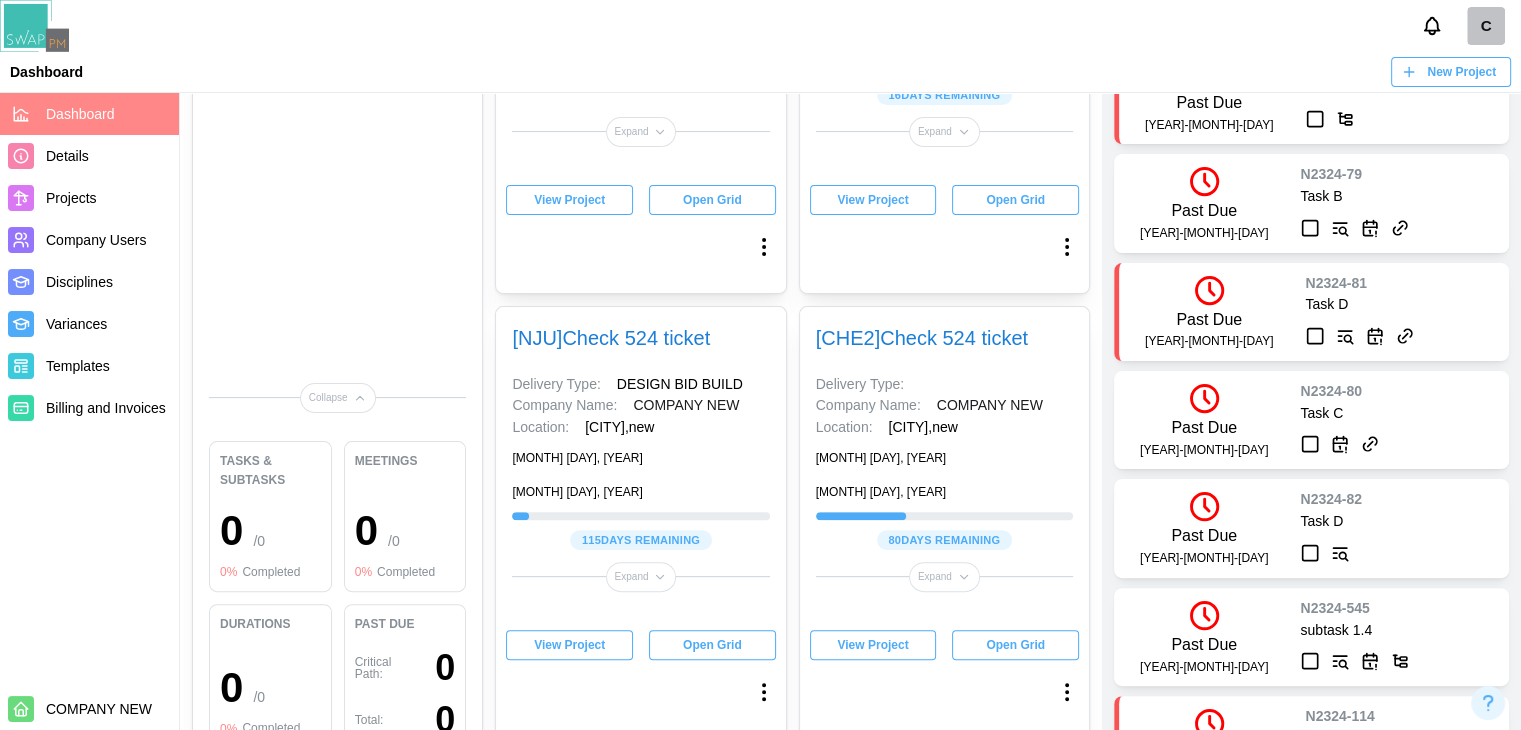 scroll, scrollTop: 500, scrollLeft: 0, axis: vertical 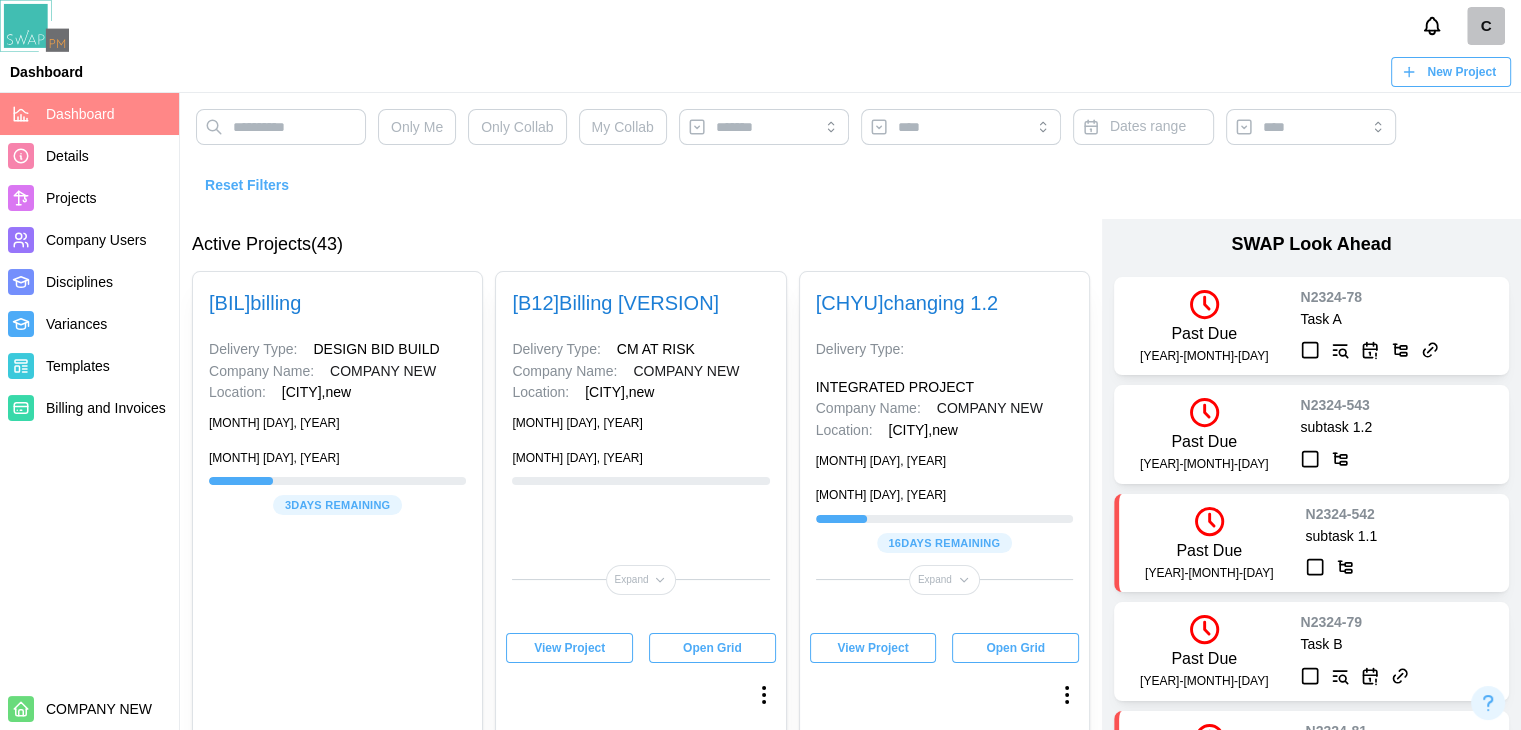 click on "[CODE]-[NUMBER] Task [LETTER]" at bounding box center [1399, 323] 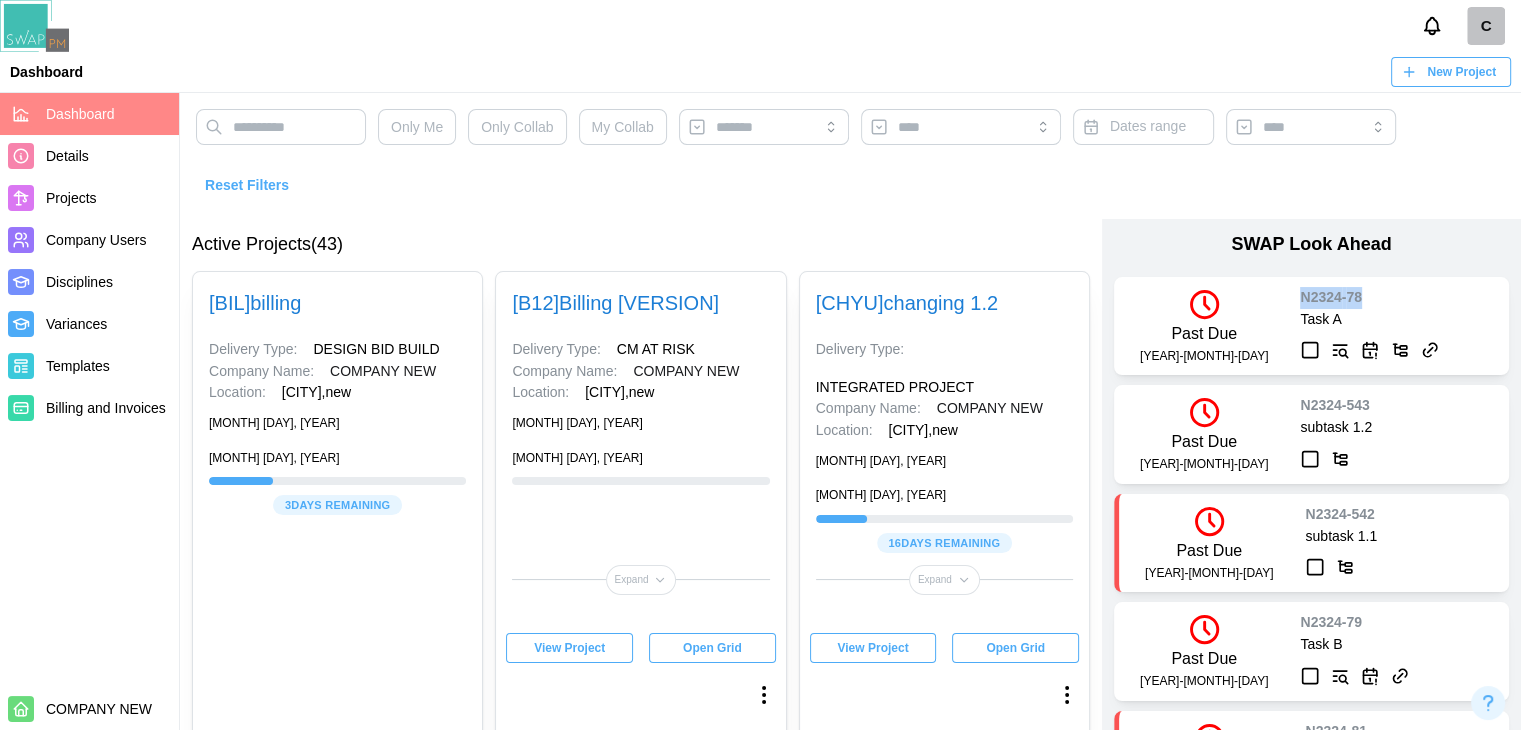 drag, startPoint x: 1303, startPoint y: 248, endPoint x: 1231, endPoint y: 250, distance: 72.02777 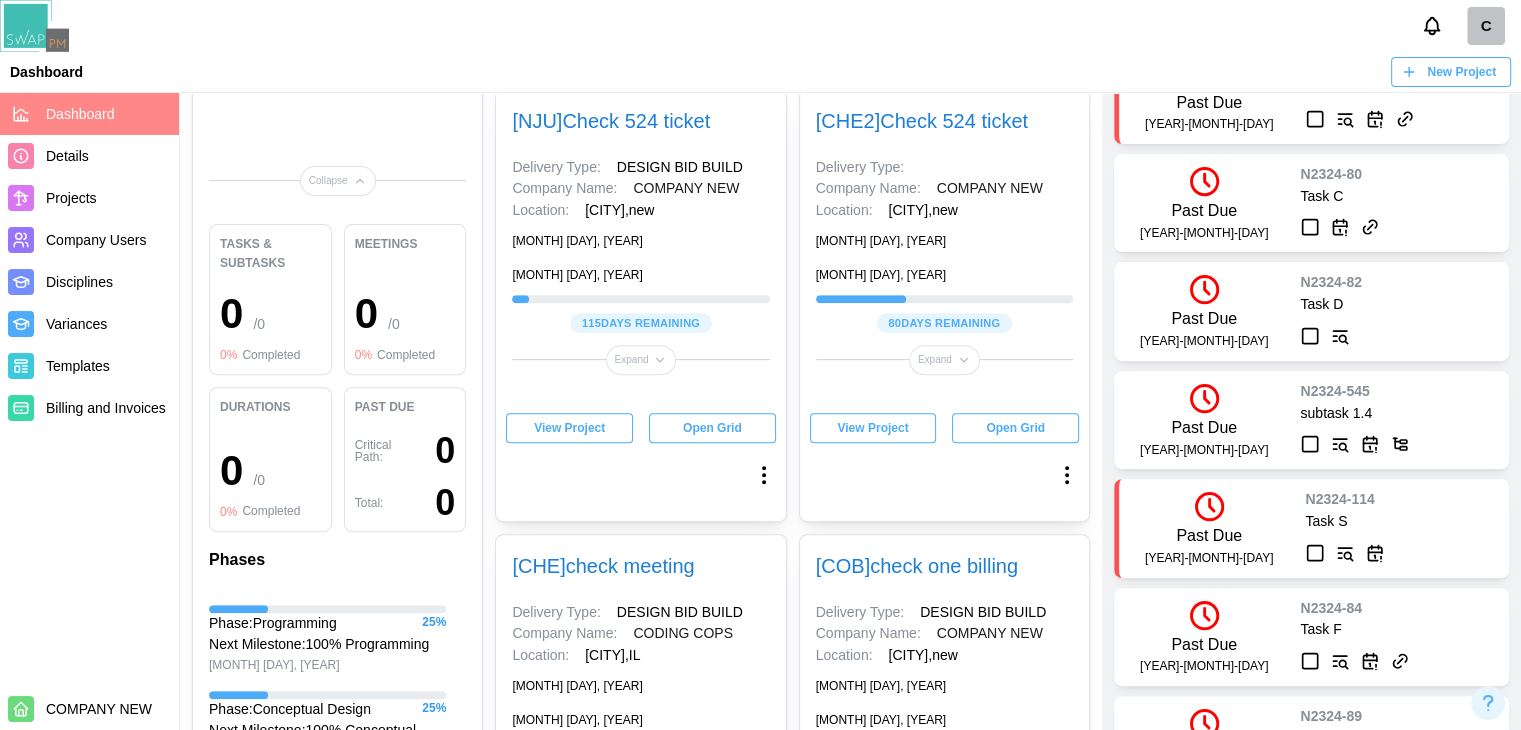 scroll, scrollTop: 800, scrollLeft: 0, axis: vertical 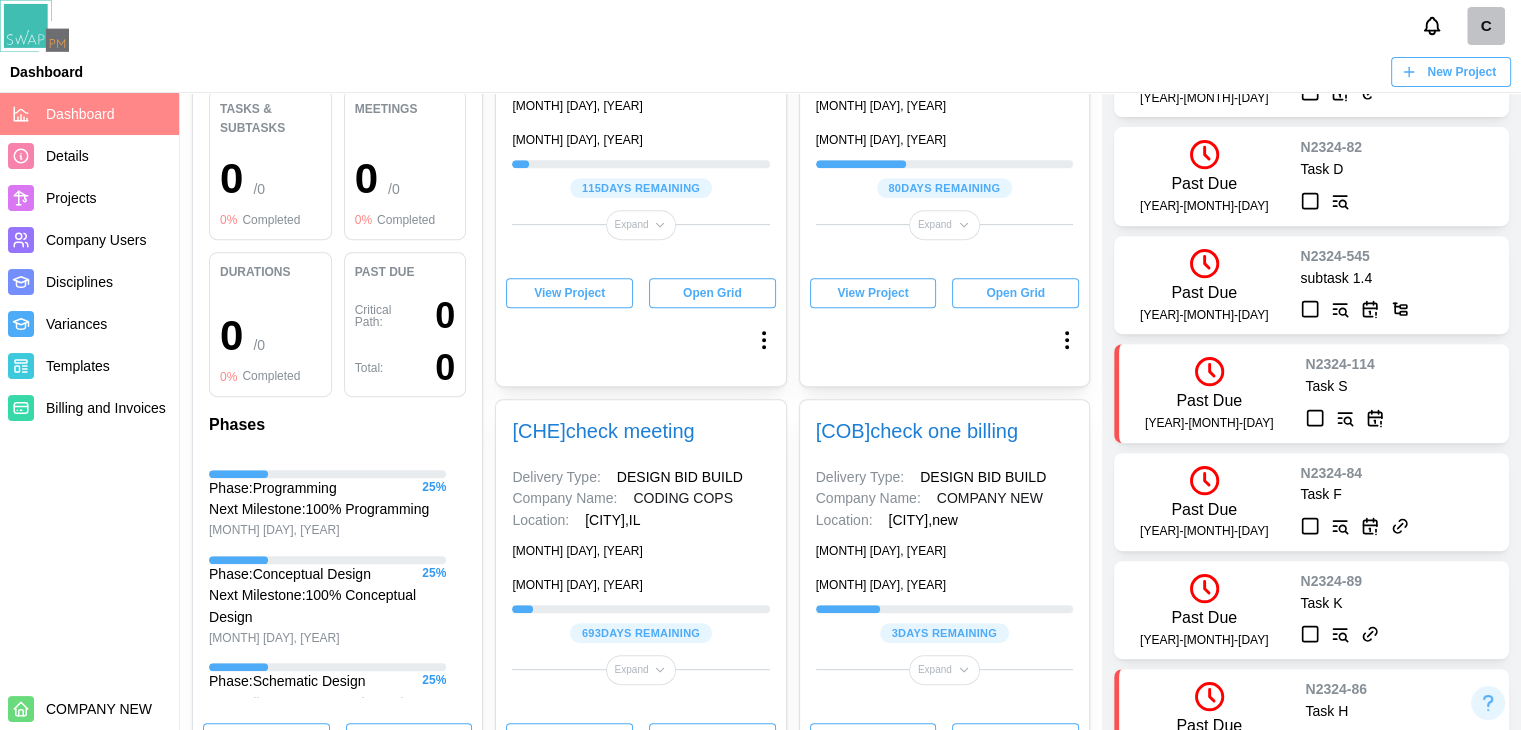 click on "View Project" at bounding box center [266, 738] 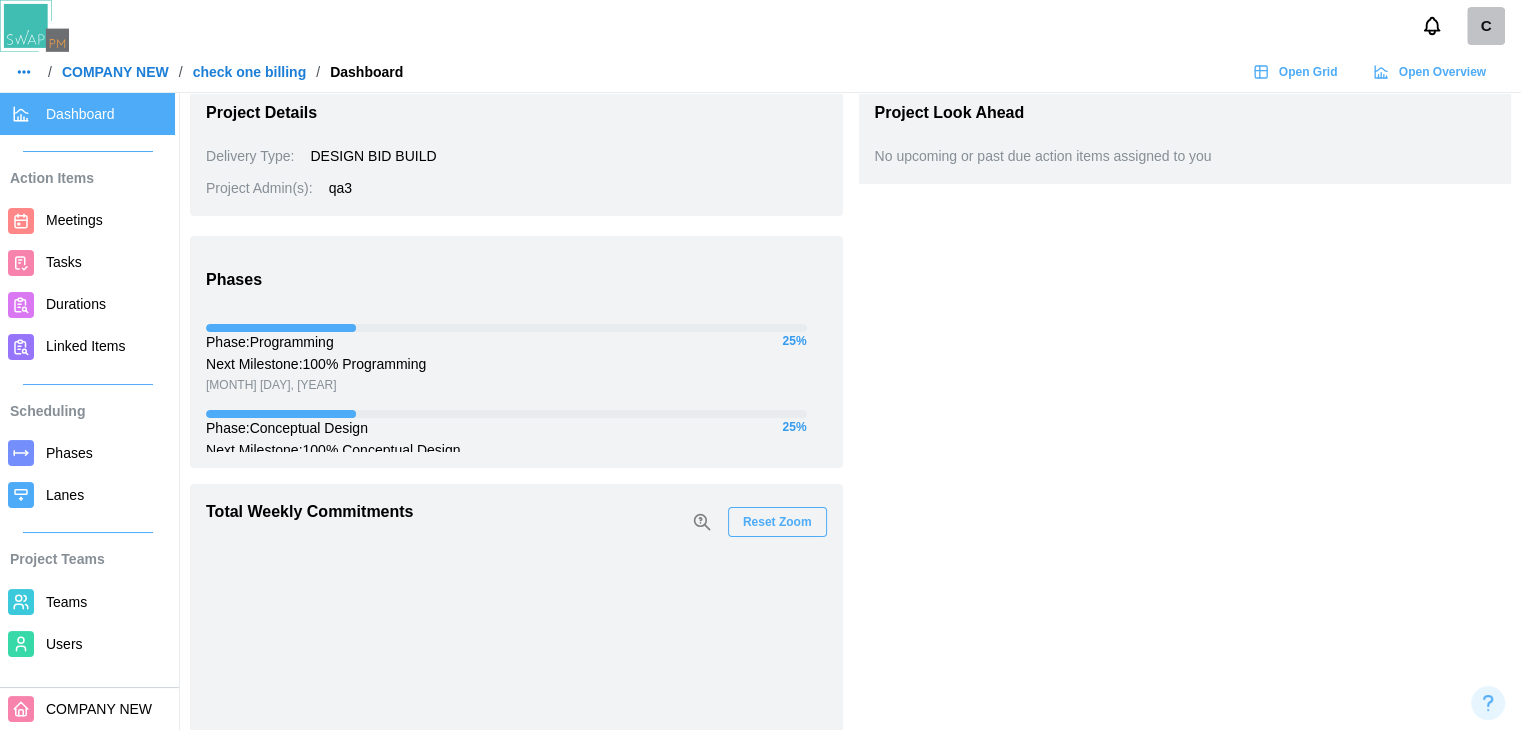 scroll, scrollTop: 33, scrollLeft: 0, axis: vertical 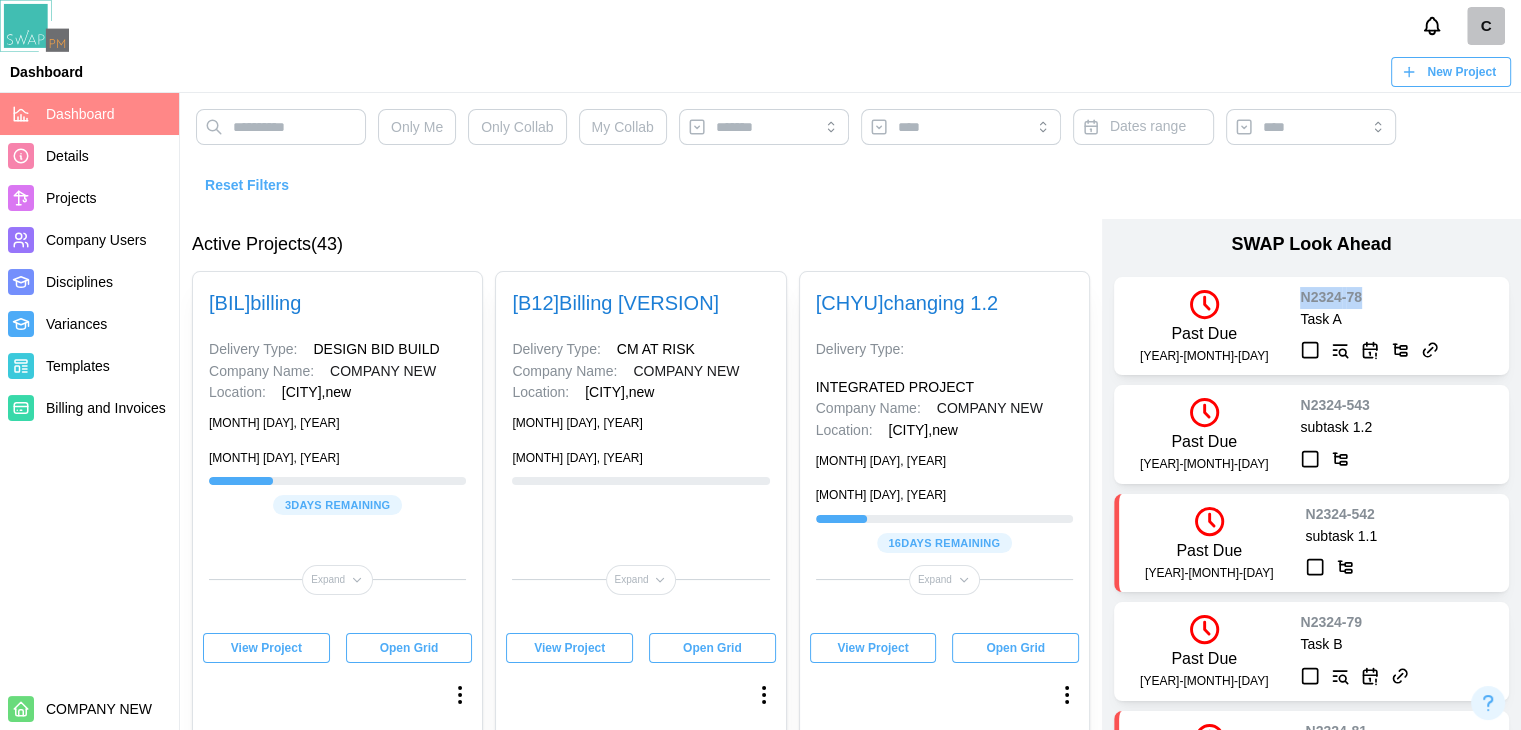 drag, startPoint x: 1312, startPoint y: 249, endPoint x: 1231, endPoint y: 249, distance: 81 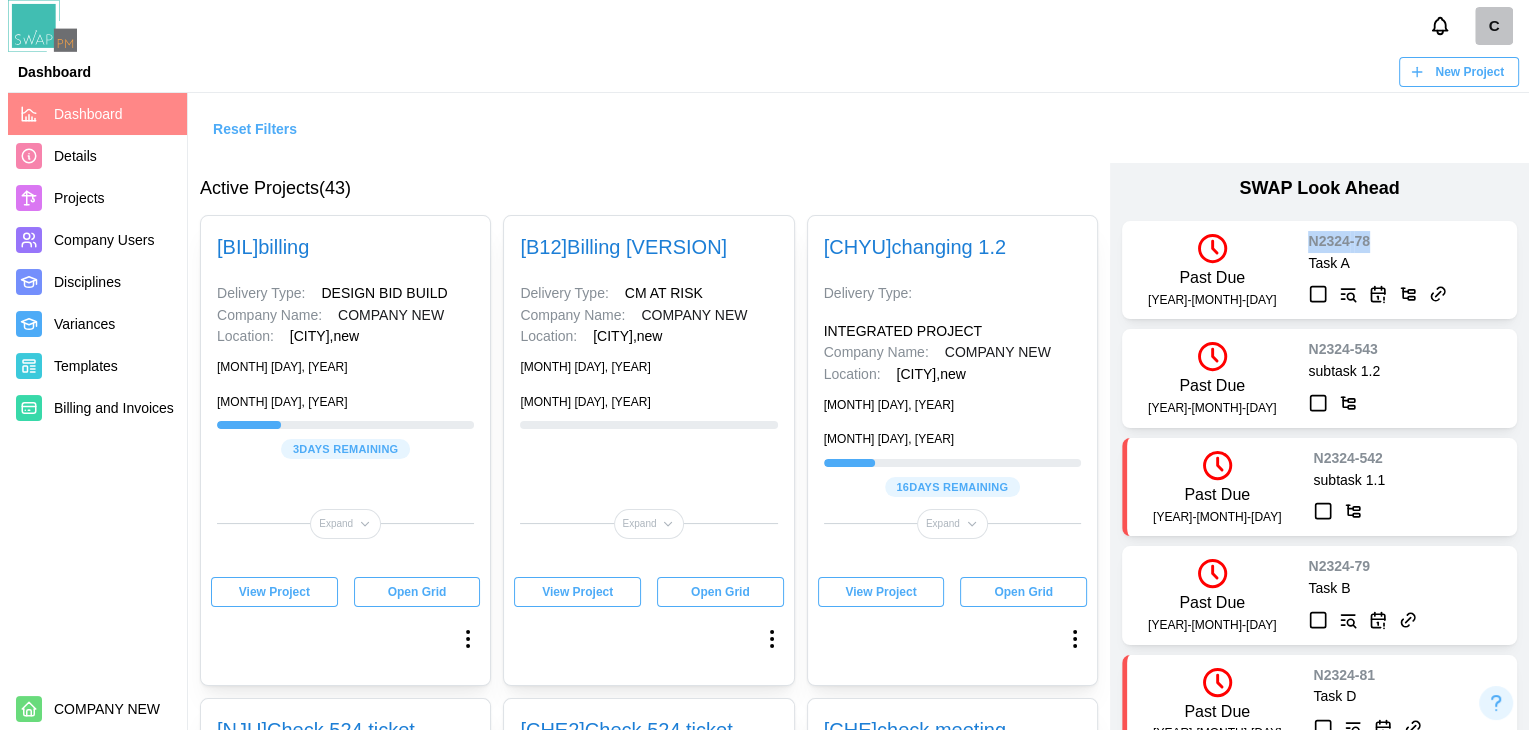 scroll, scrollTop: 0, scrollLeft: 0, axis: both 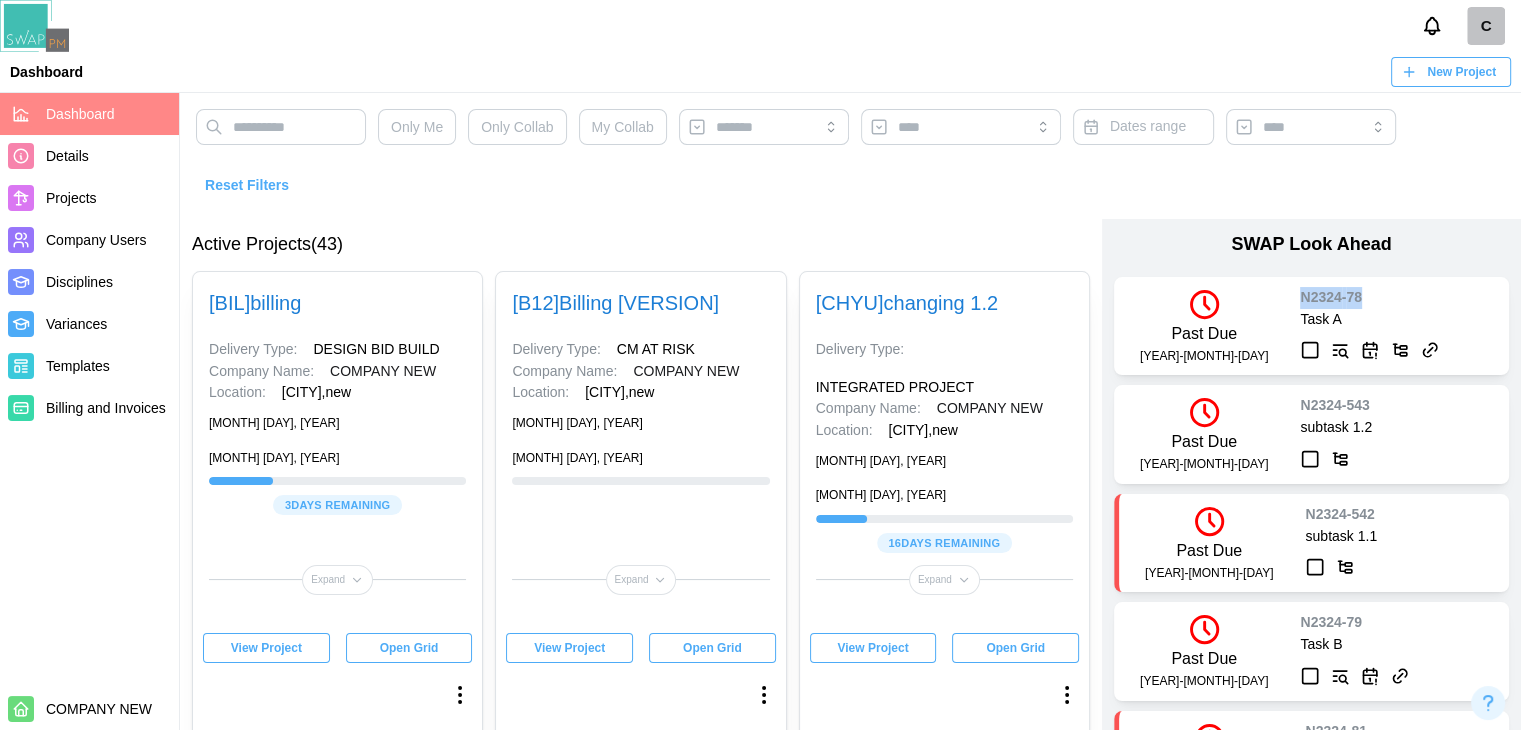 click on "View Project" at bounding box center [266, 648] 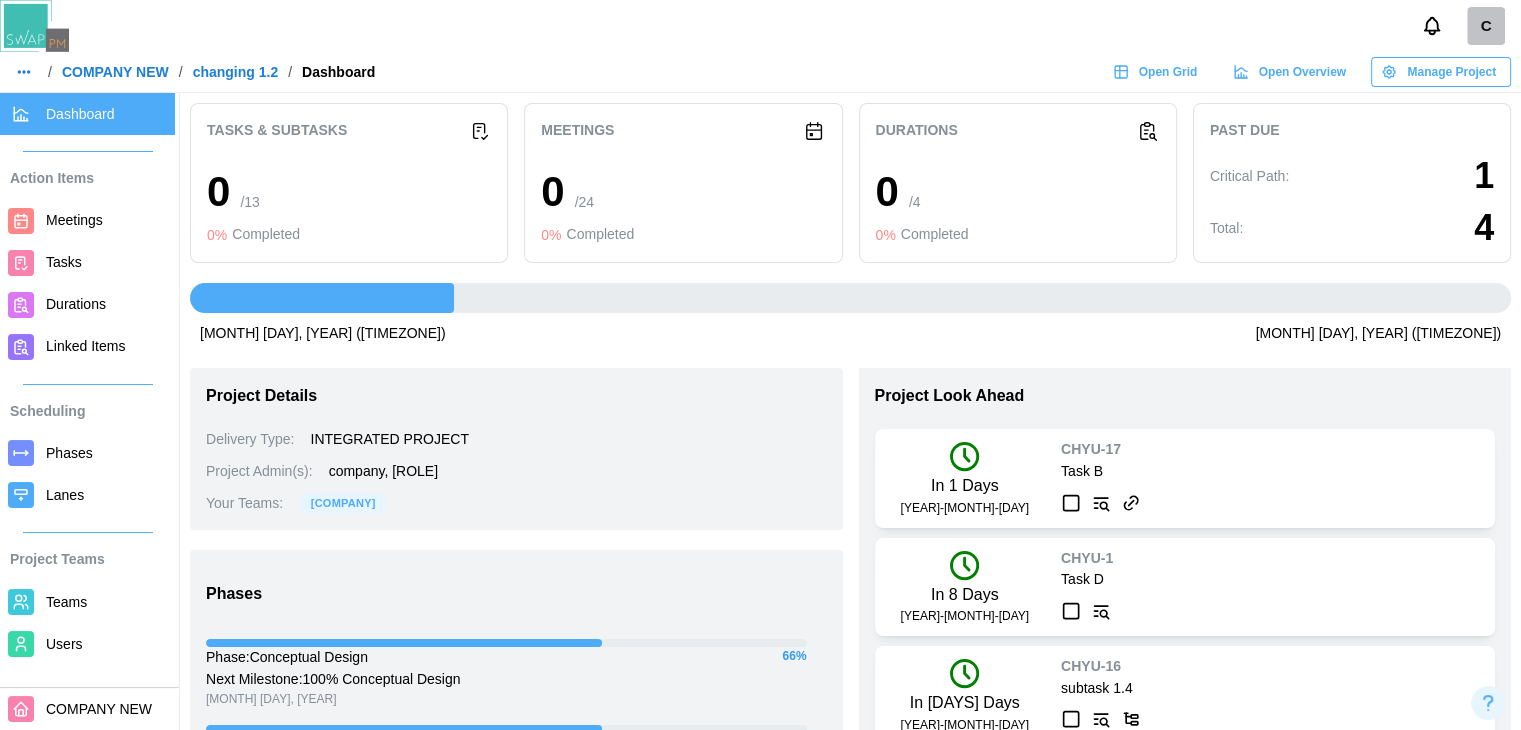 click on "Meetings" at bounding box center [106, 220] 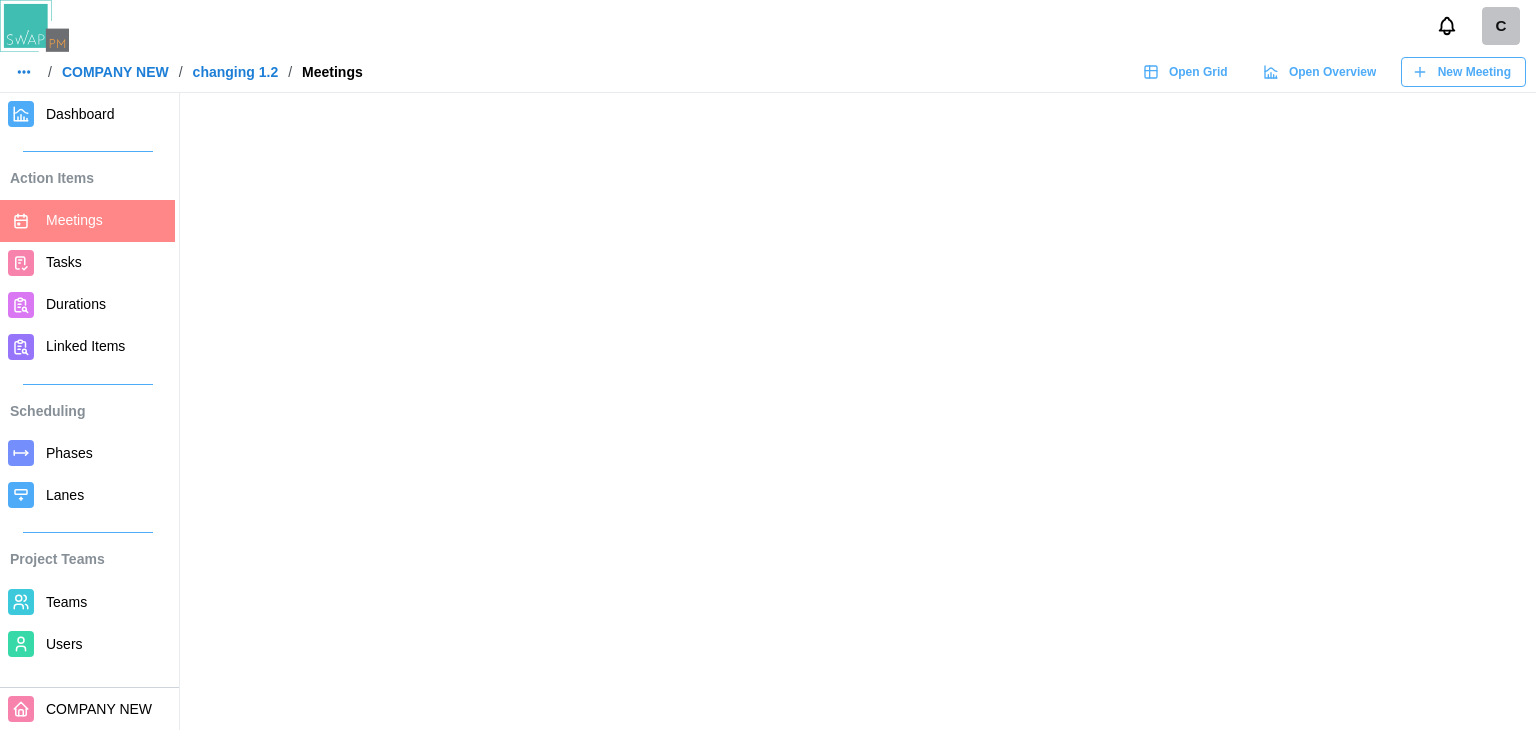 click on "New Meeting" at bounding box center [1461, 72] 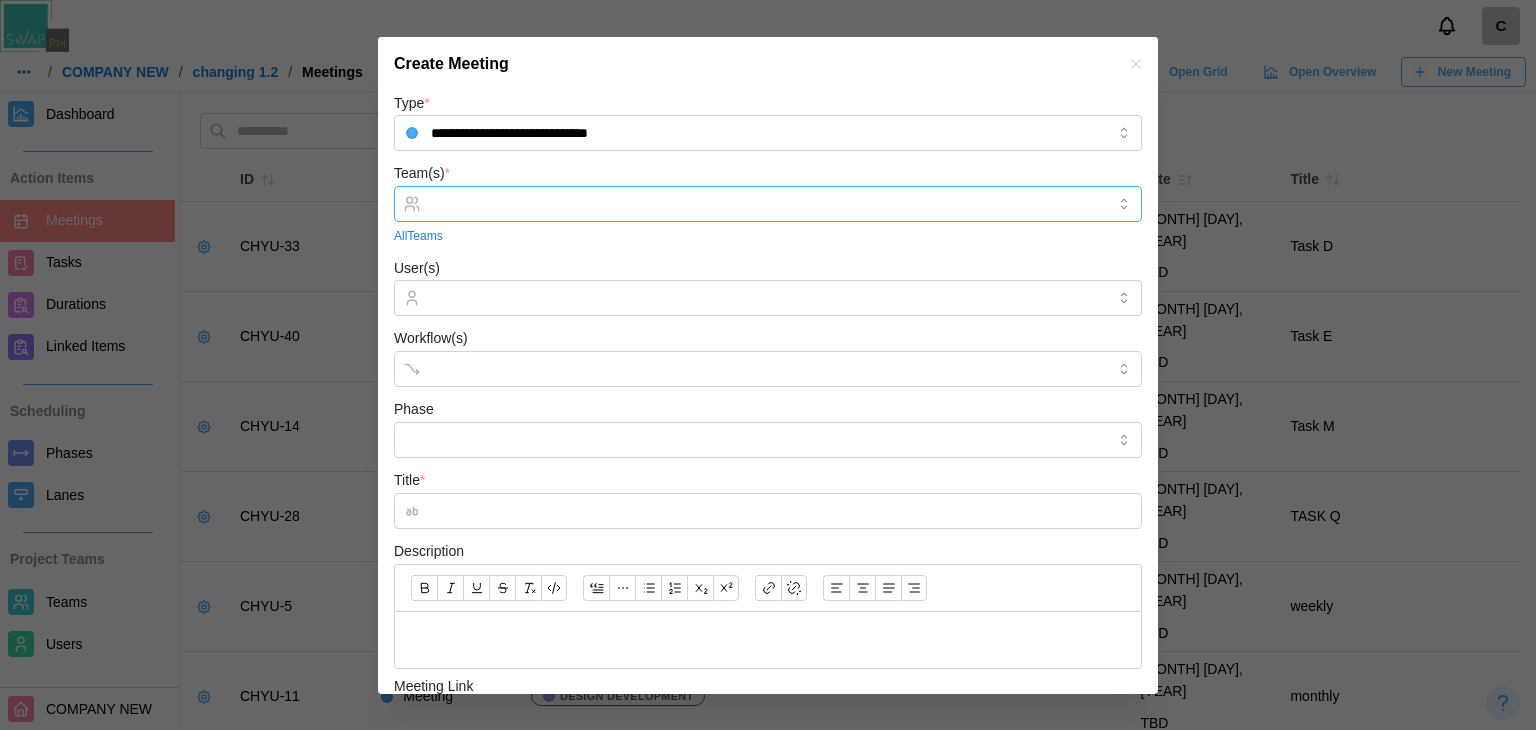 click at bounding box center [765, 204] 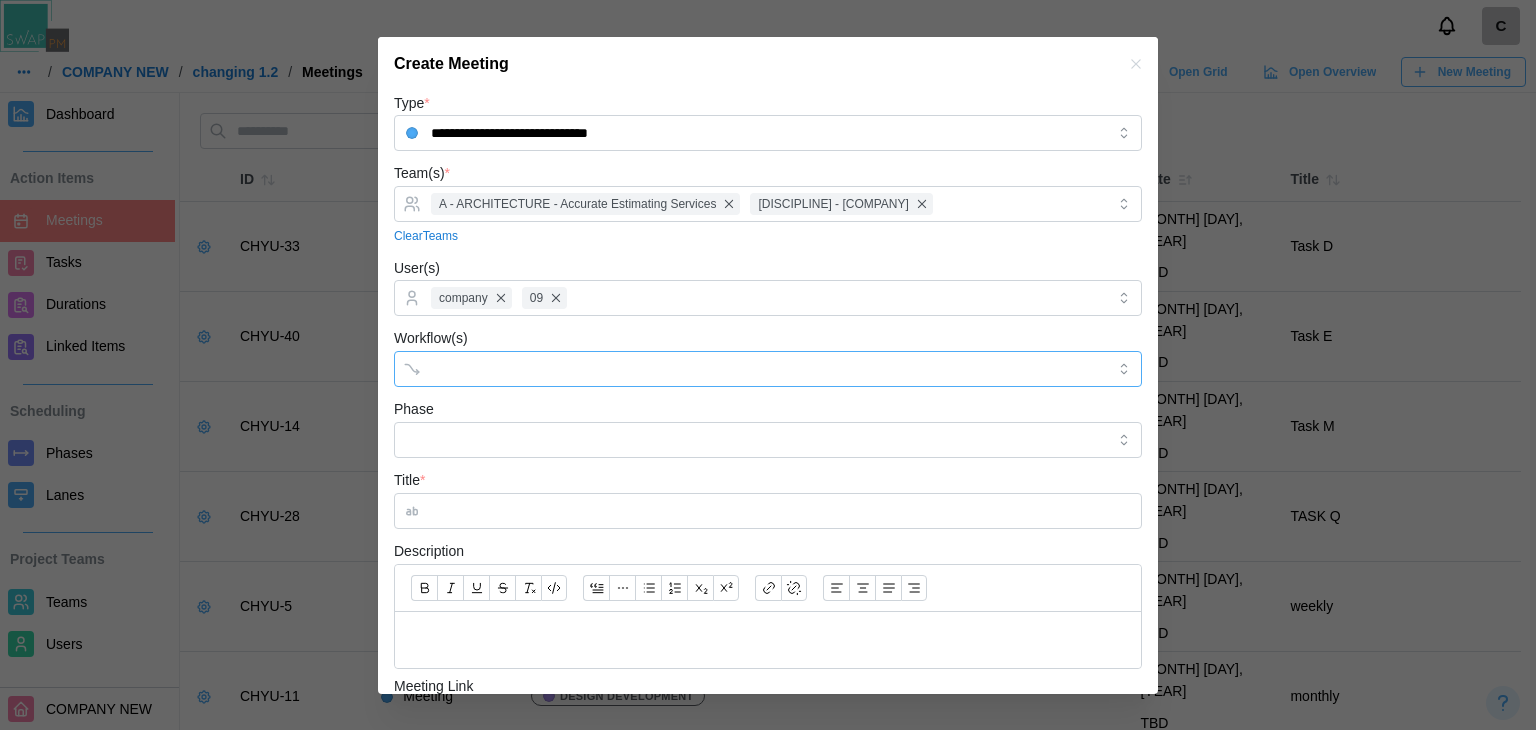 click on "Workflow(s)" at bounding box center (750, 369) 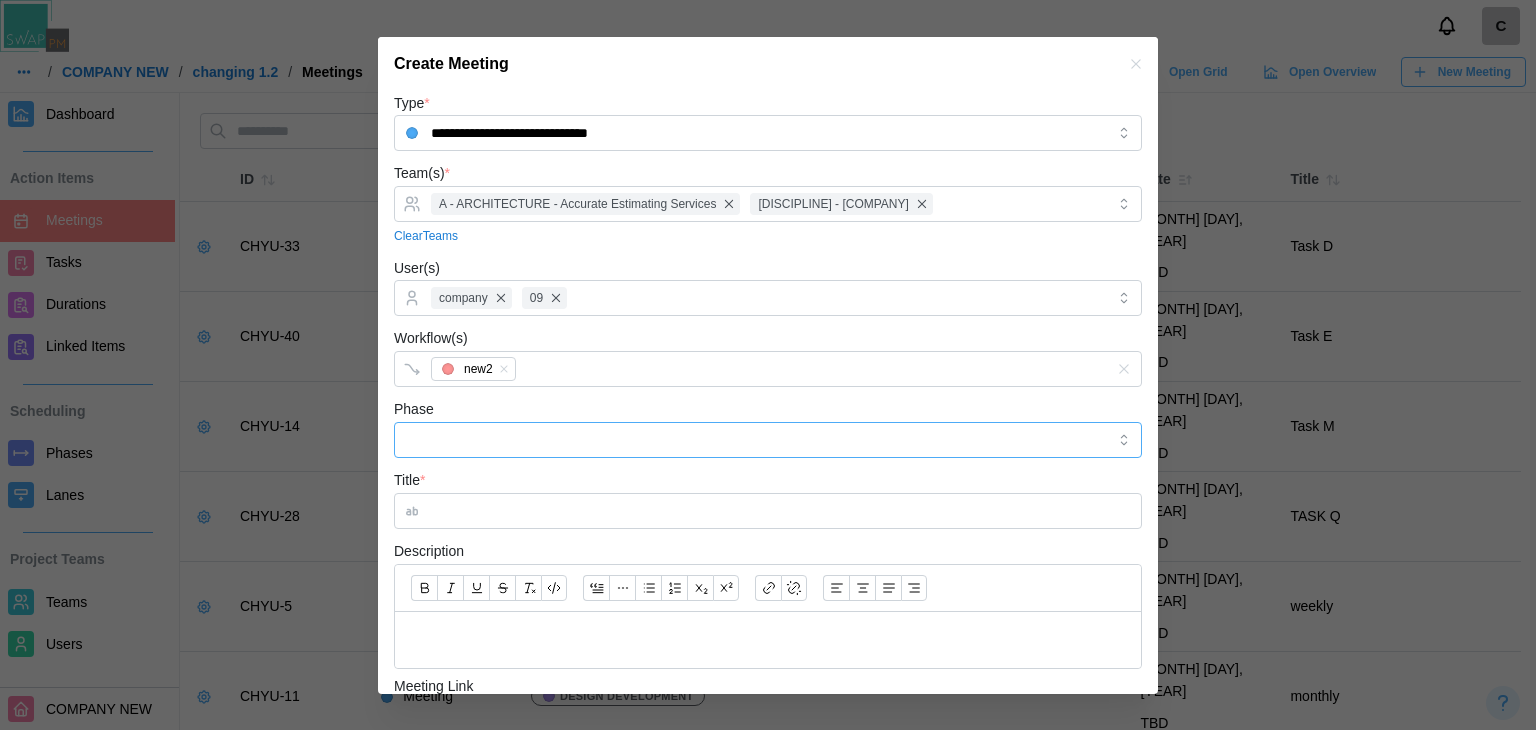 click on "Phase" at bounding box center (768, 440) 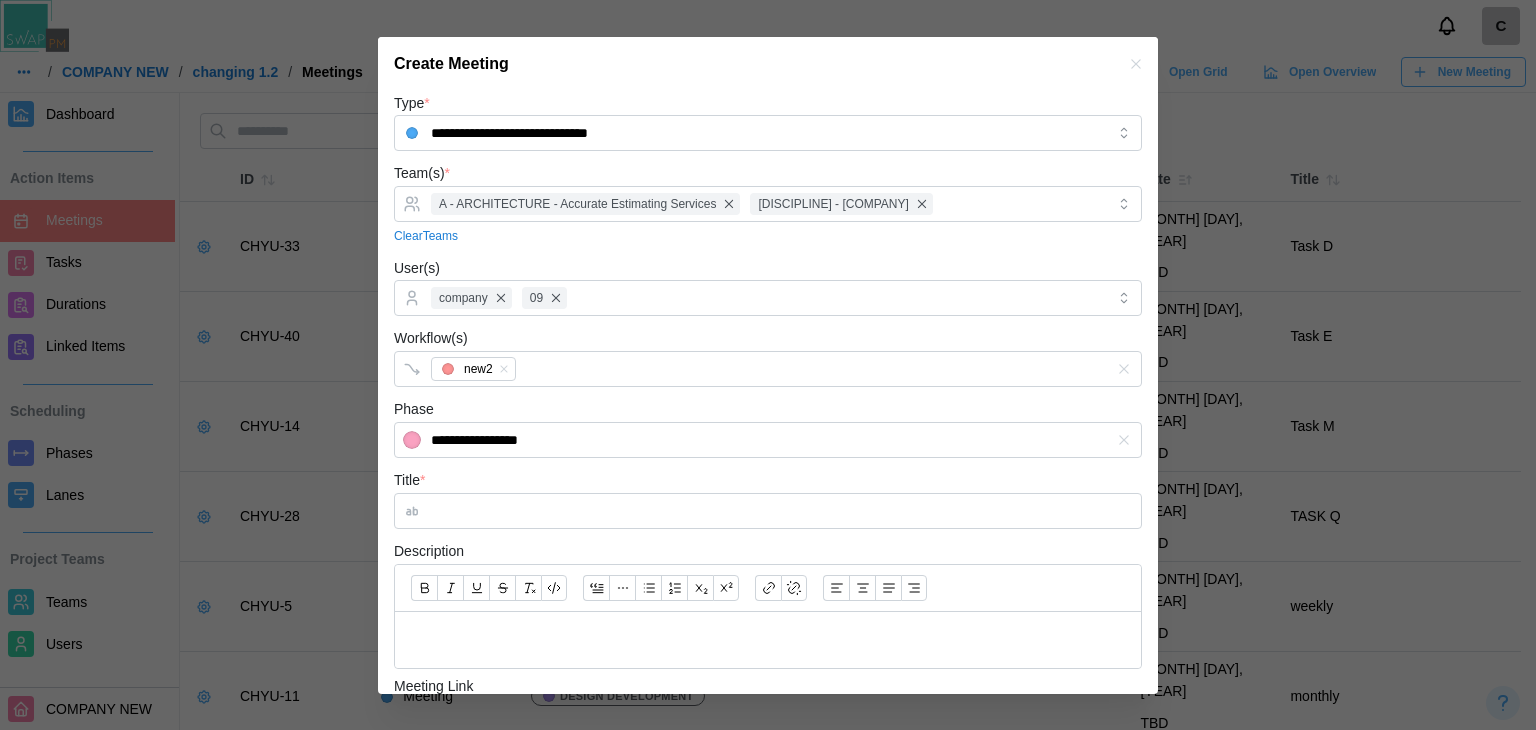 click on "Title  *" at bounding box center [768, 498] 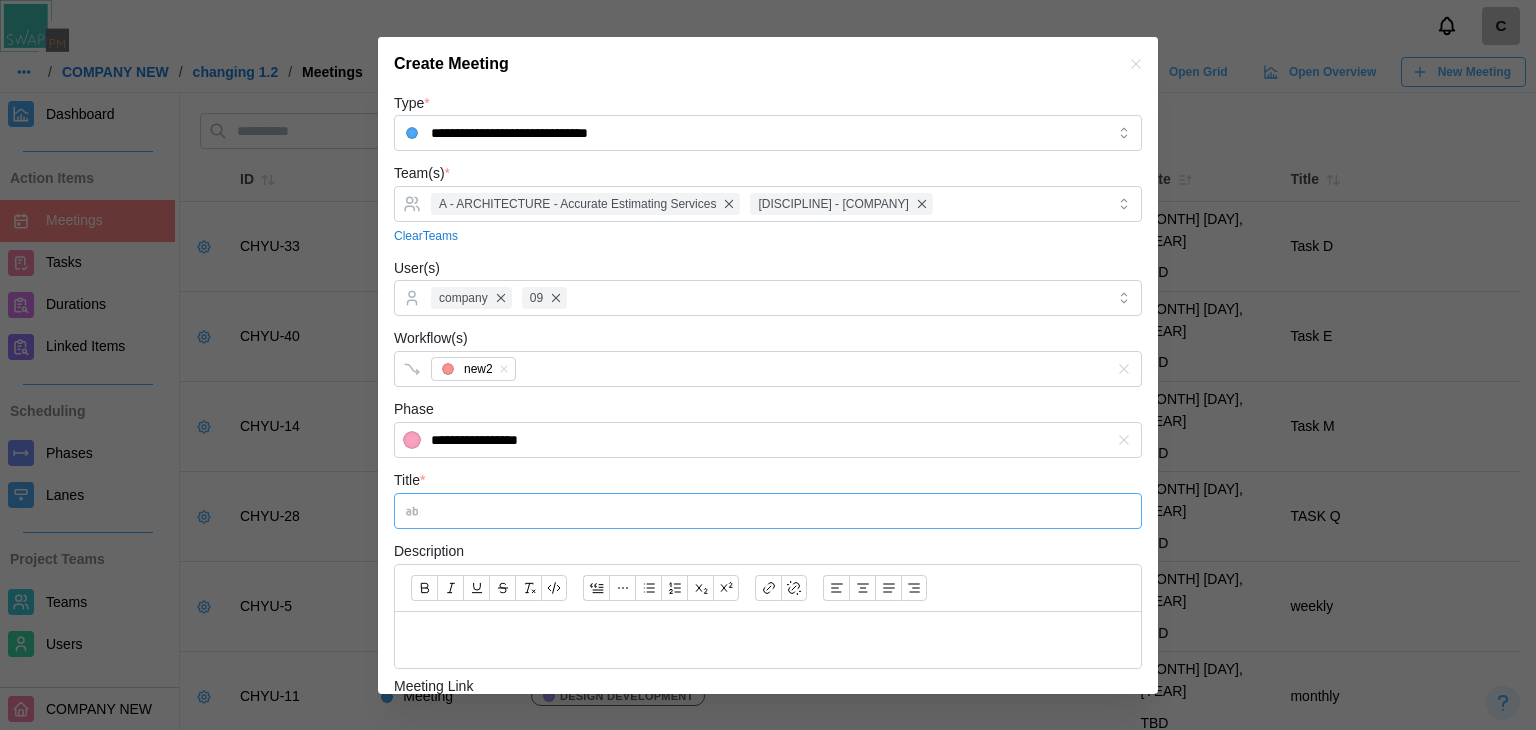 click on "Title  *" at bounding box center [768, 511] 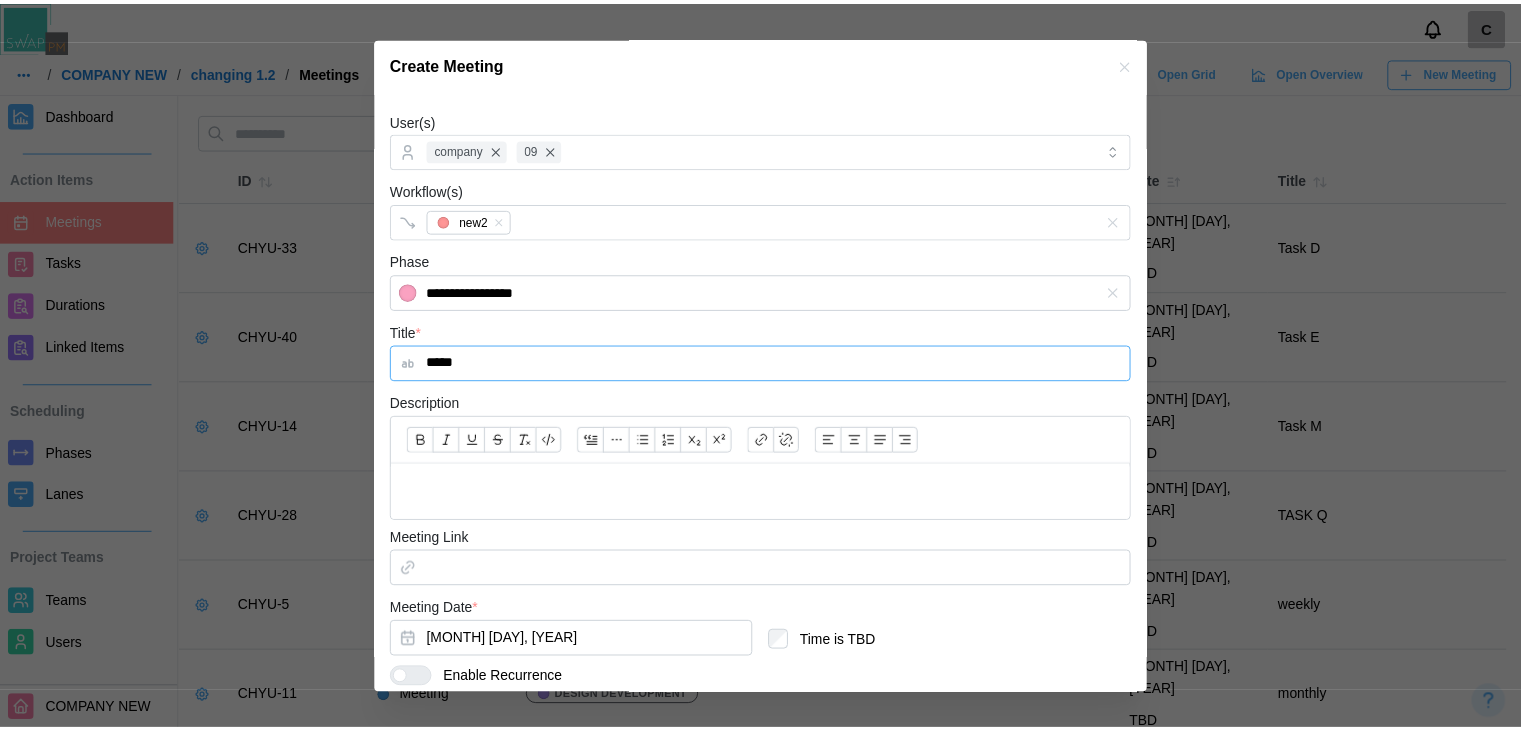 scroll, scrollTop: 272, scrollLeft: 0, axis: vertical 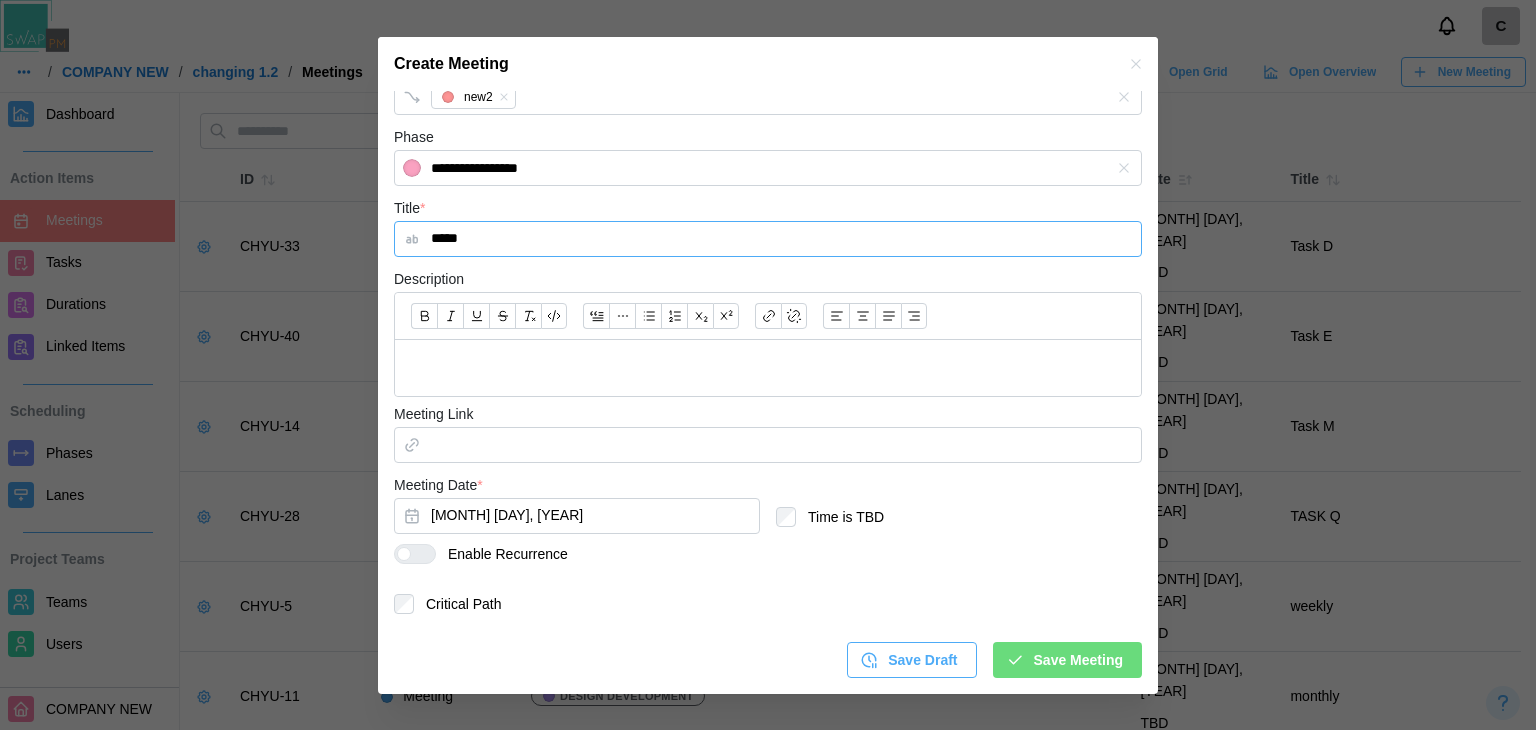 type on "*****" 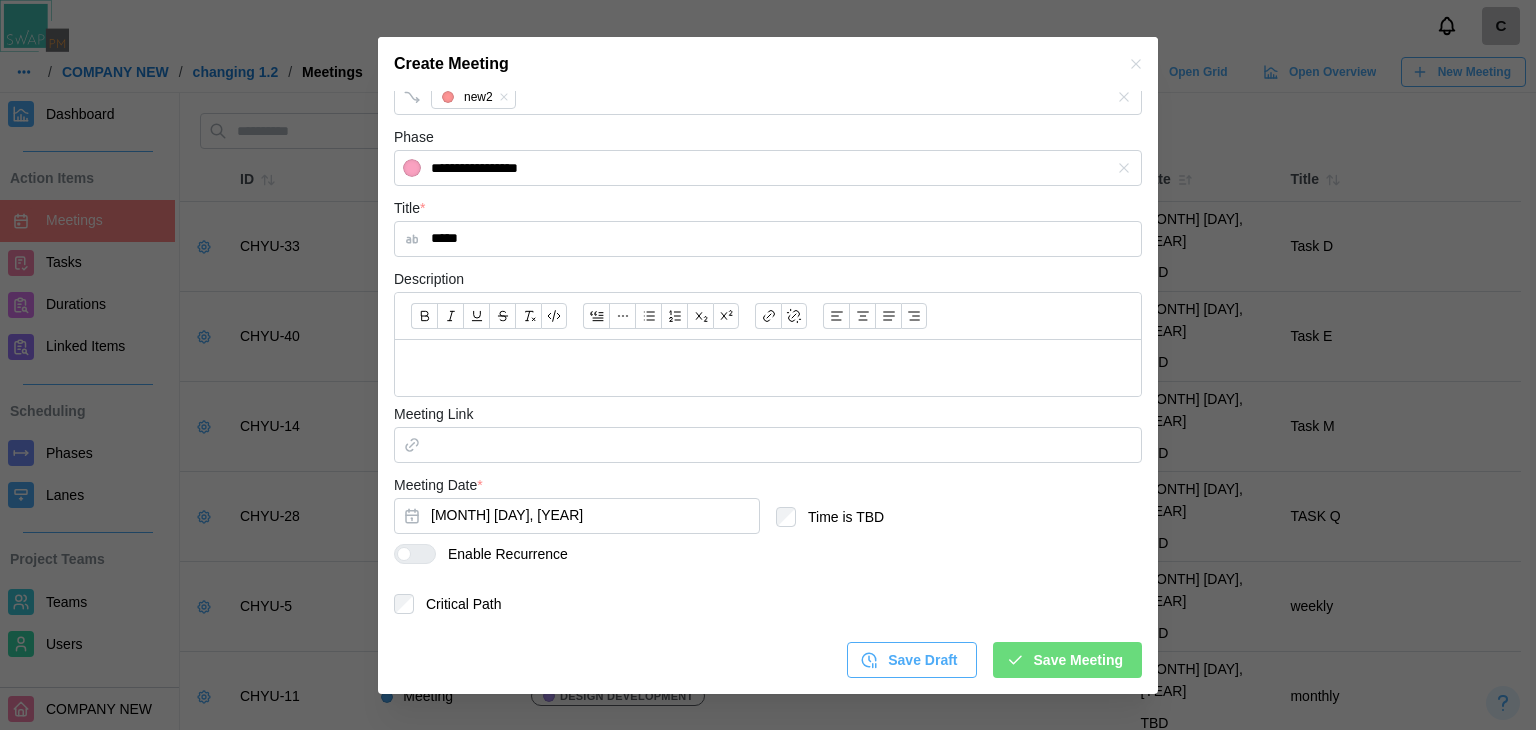 click at bounding box center [768, 368] 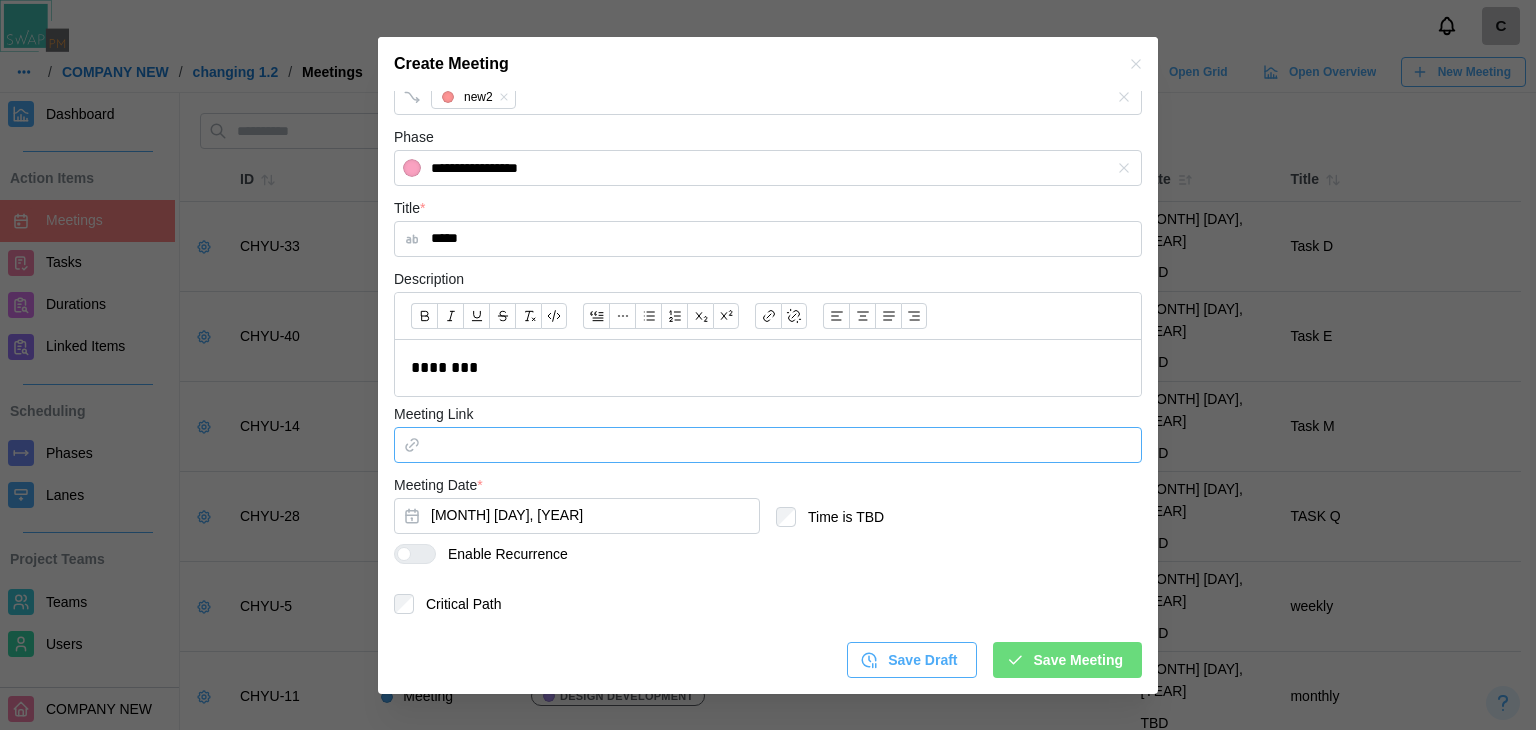 click on "Meeting Link" at bounding box center [768, 445] 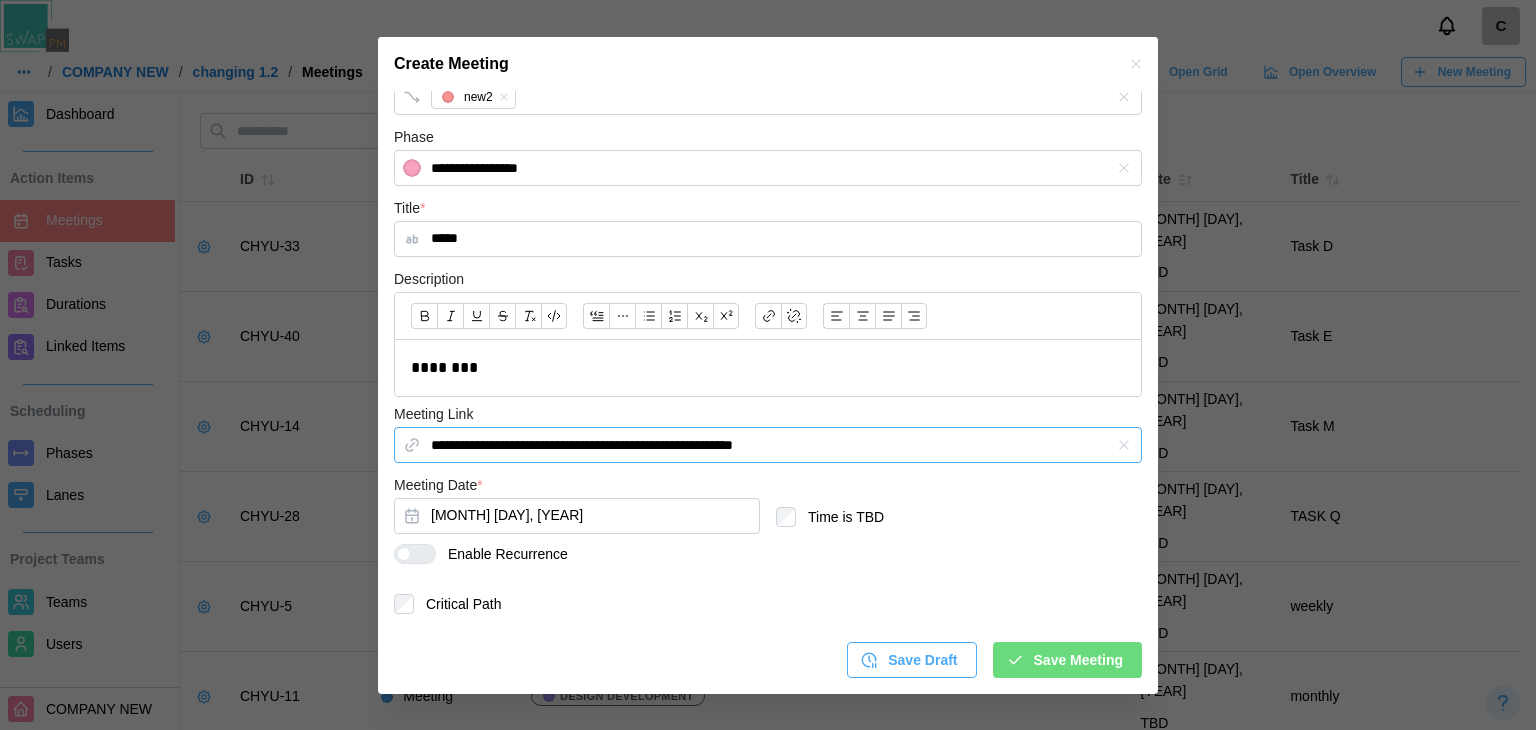 type on "**********" 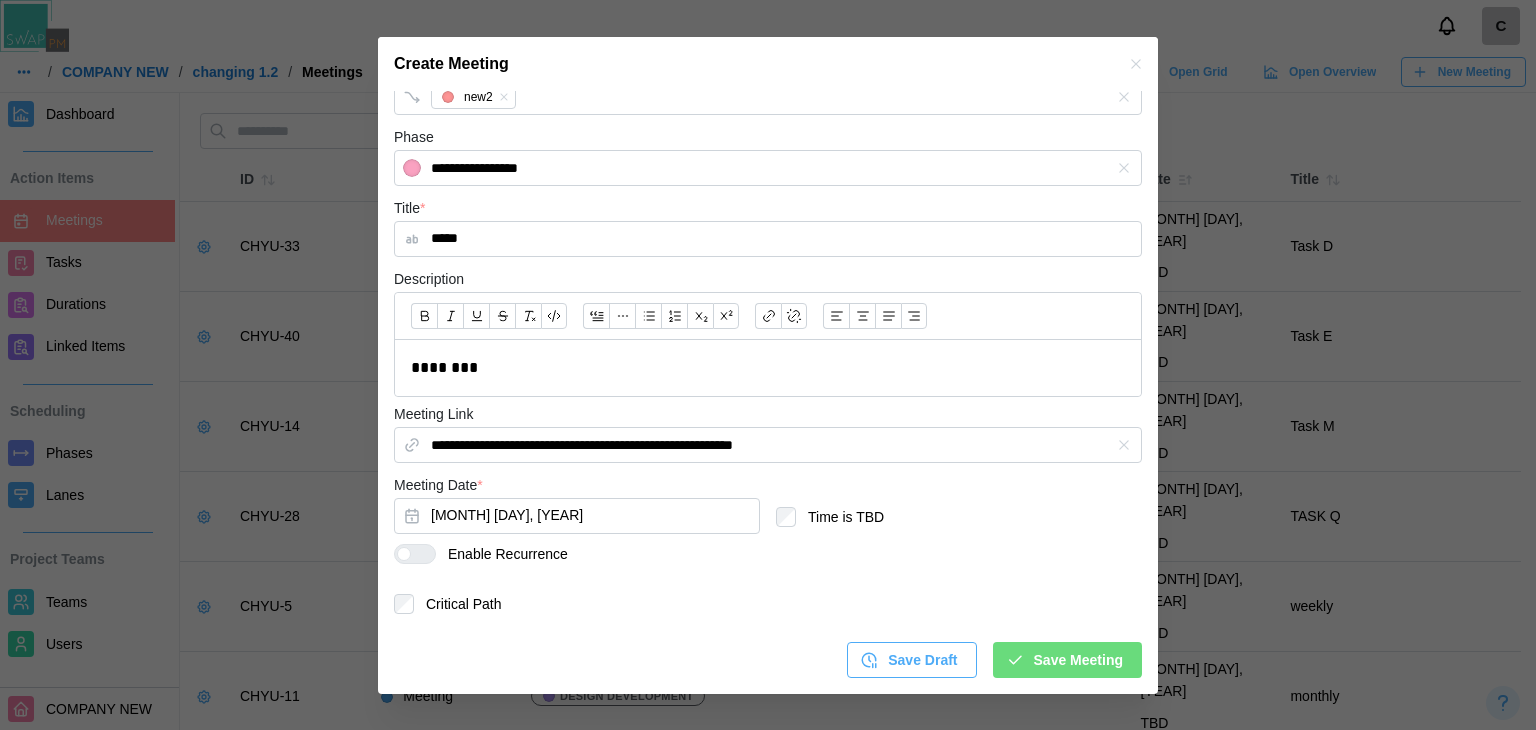 click on "Save   Meeting" at bounding box center (1078, 660) 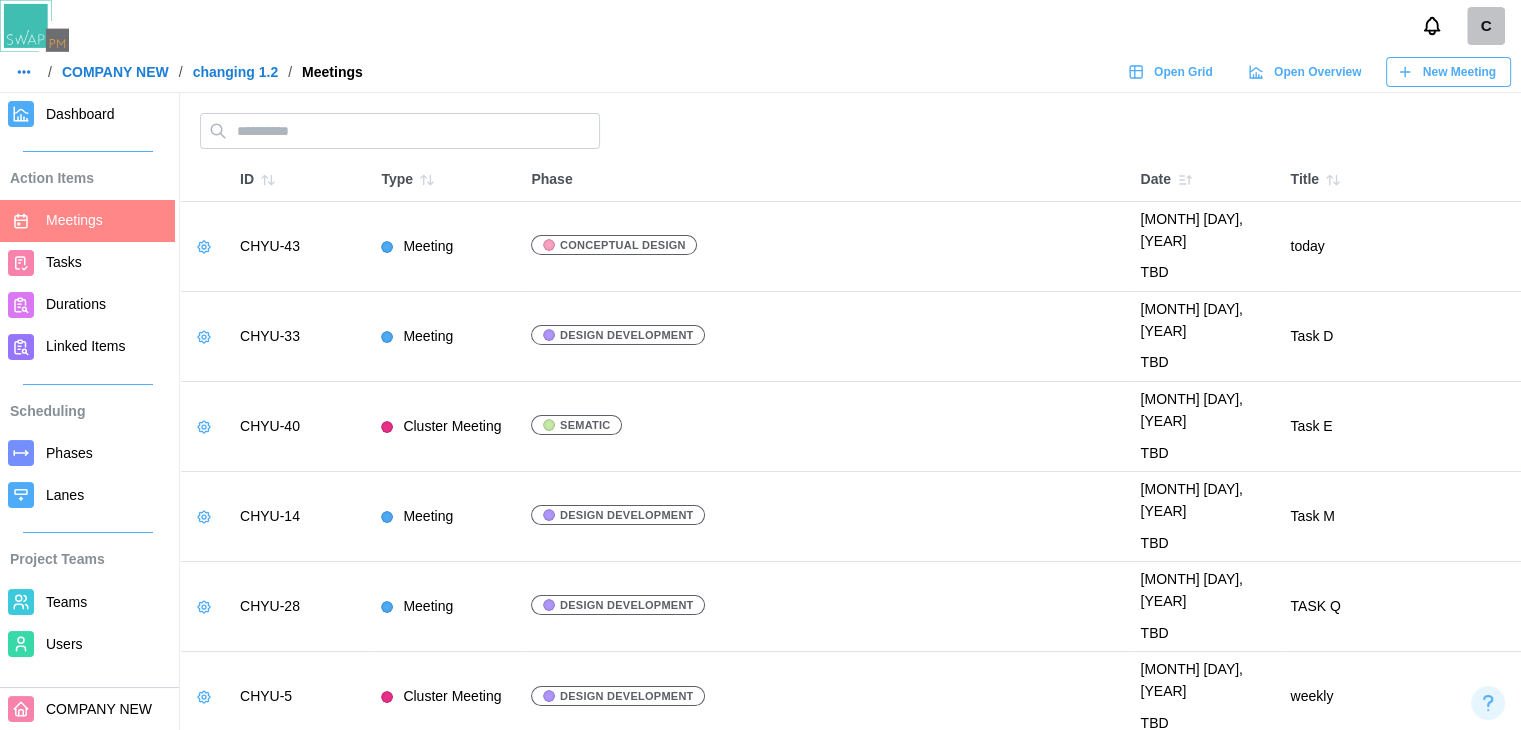 click on "COMPANY NEW" at bounding box center (115, 72) 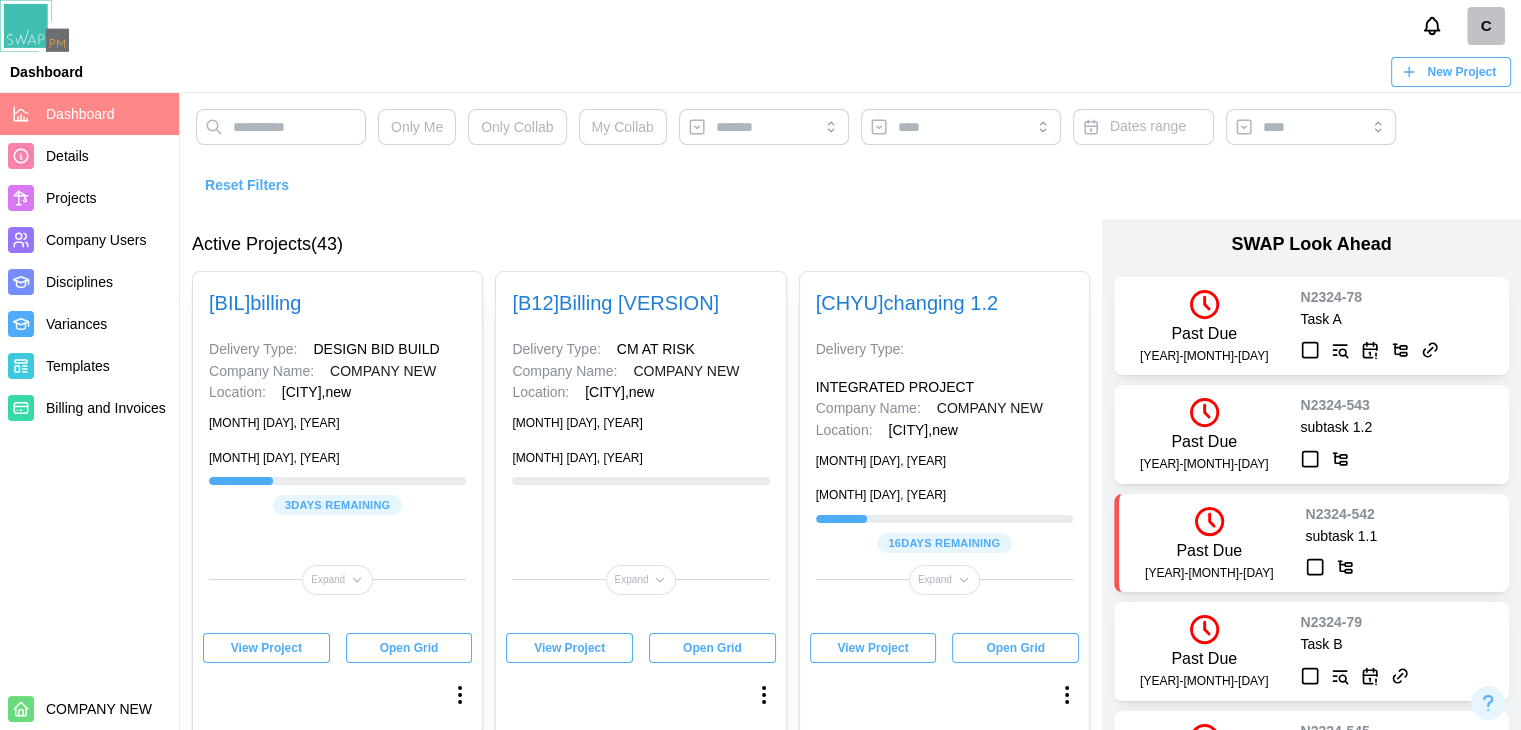 click on "View Project" at bounding box center (266, 648) 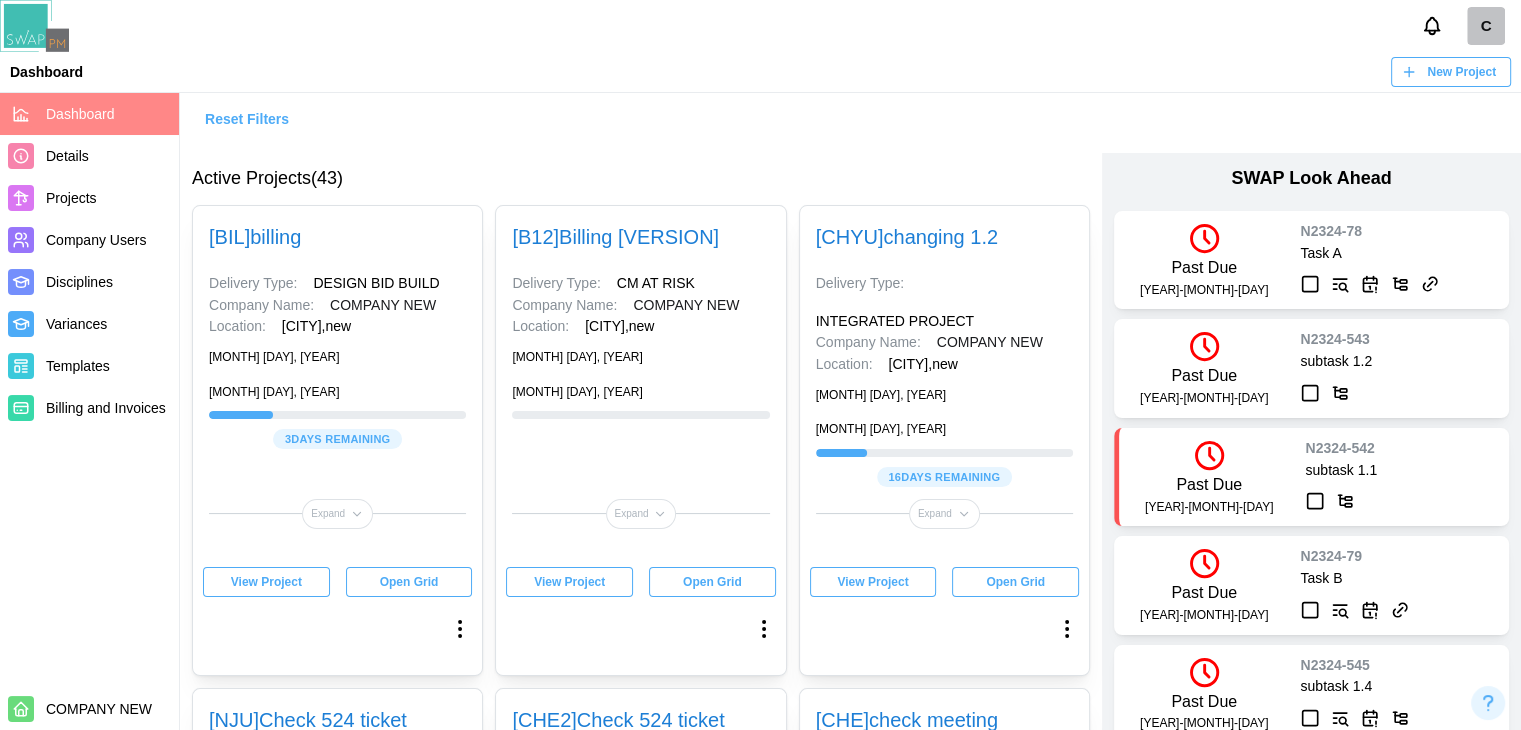 scroll, scrollTop: 100, scrollLeft: 0, axis: vertical 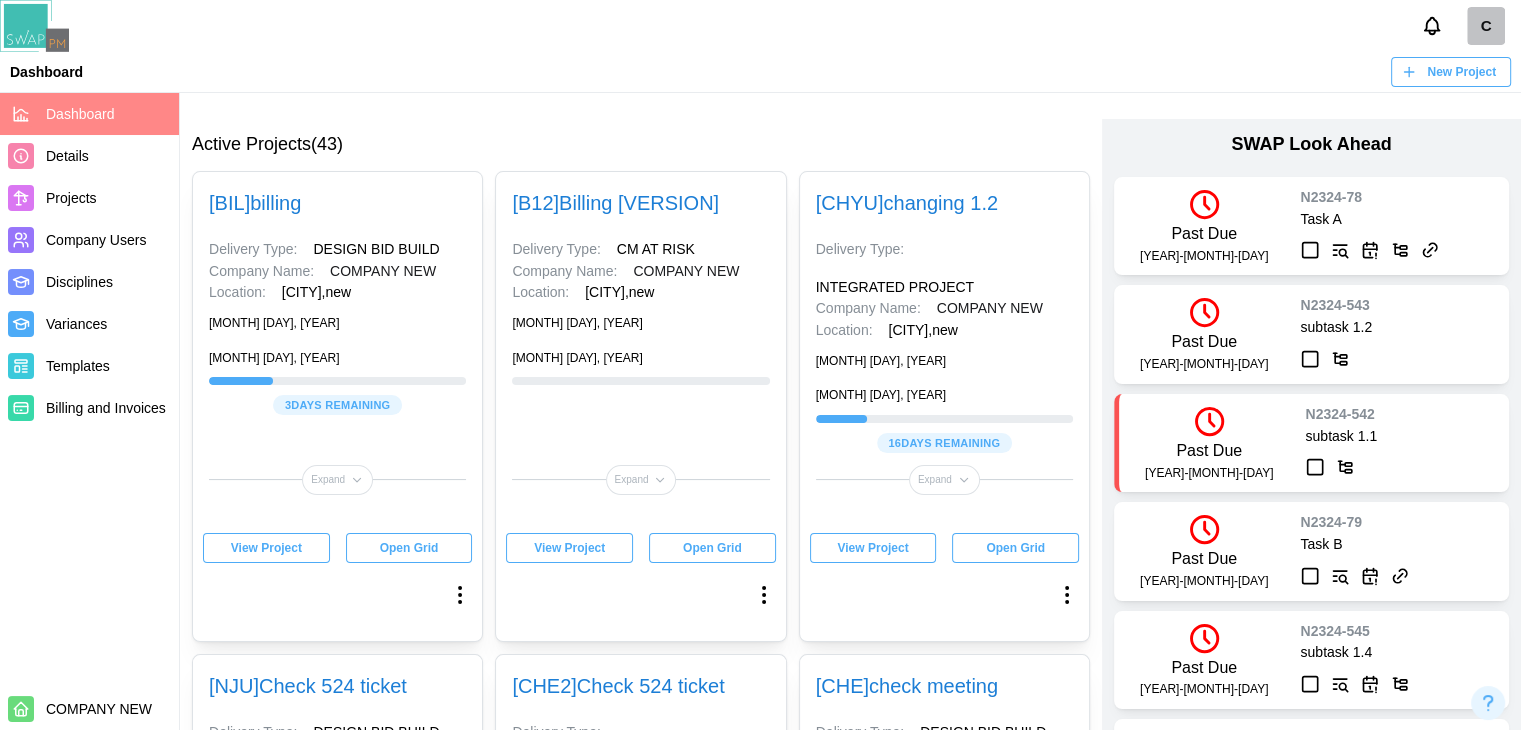 click on "View Project" at bounding box center (266, 548) 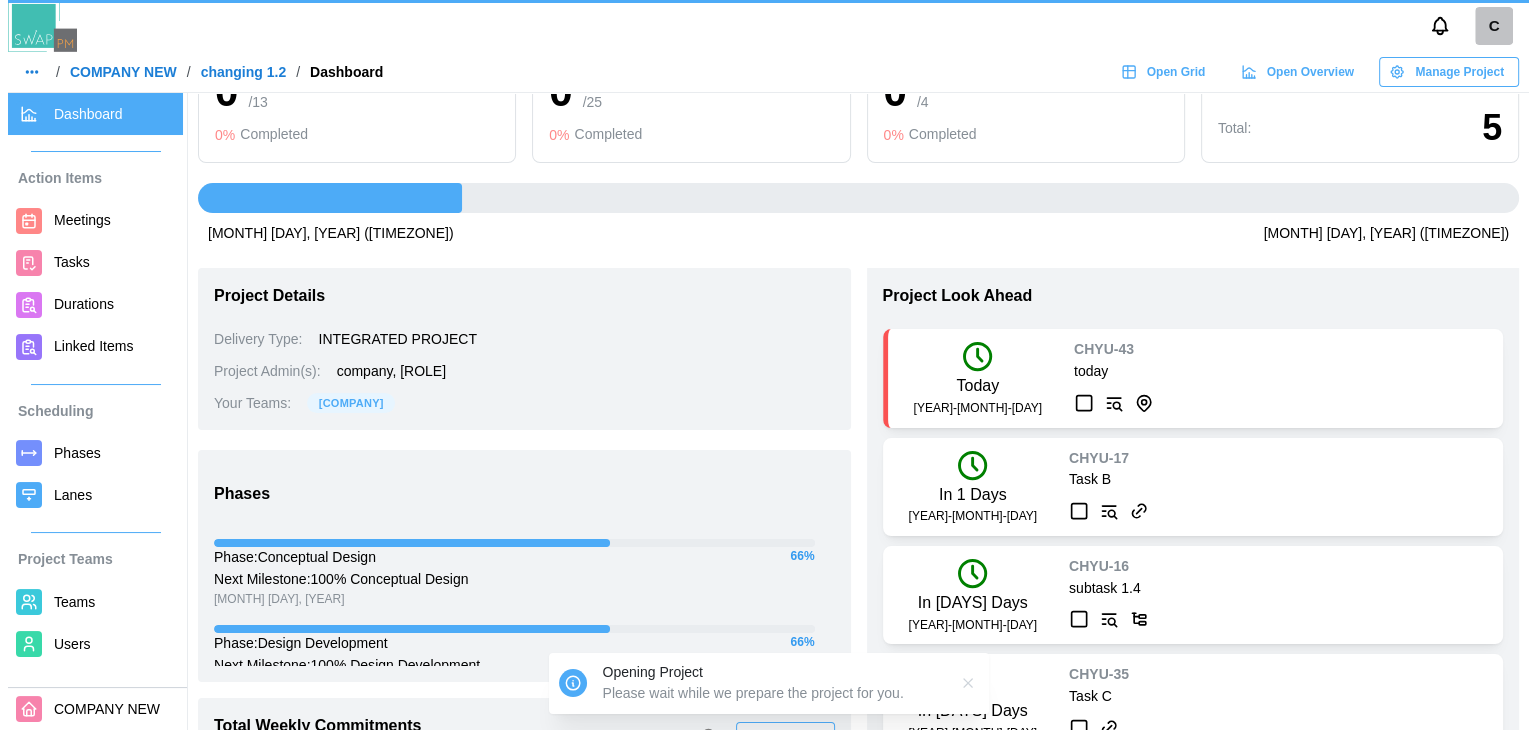 scroll, scrollTop: 0, scrollLeft: 0, axis: both 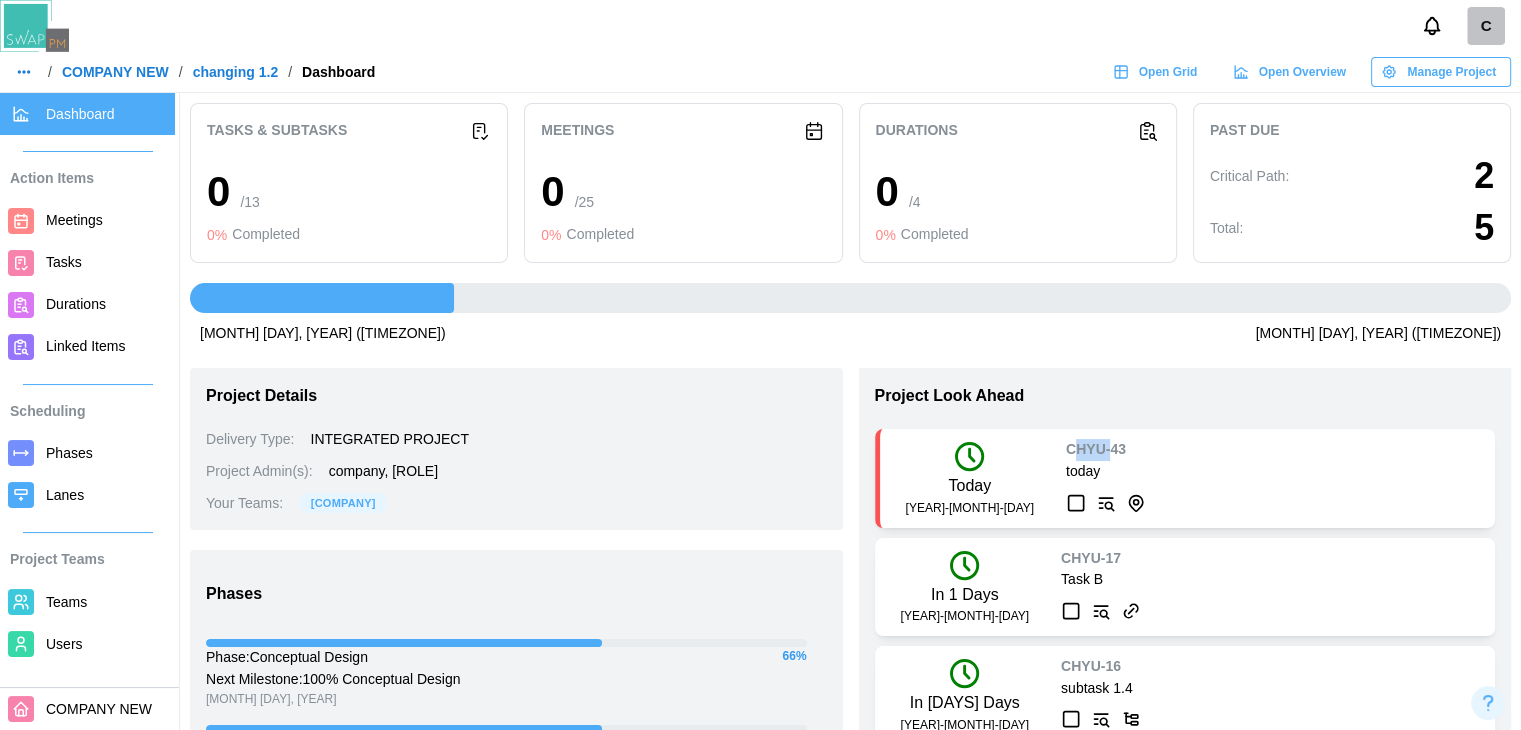 drag, startPoint x: 1040, startPoint y: 455, endPoint x: 1008, endPoint y: 445, distance: 33.526108 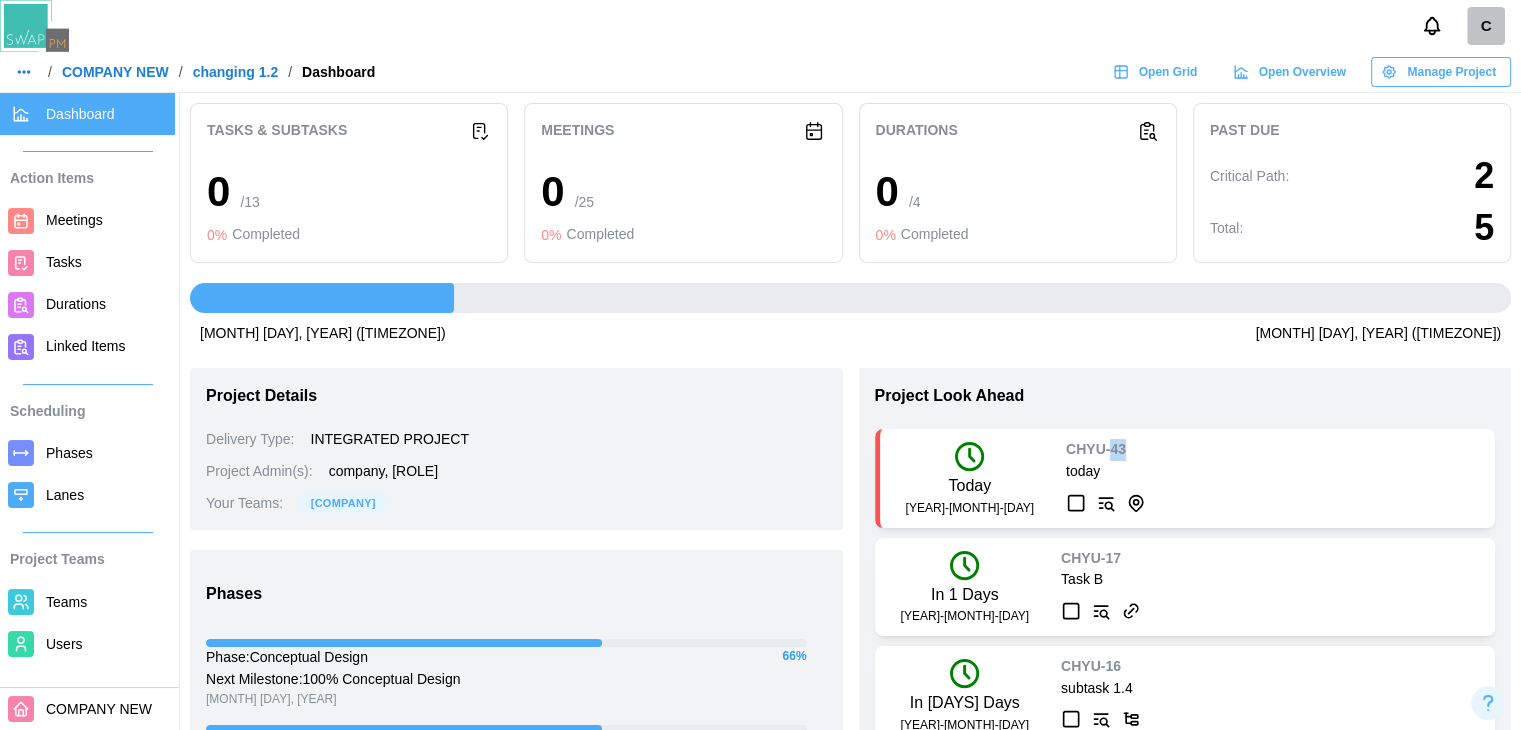 click on "CHYU - 43" at bounding box center [1096, 450] 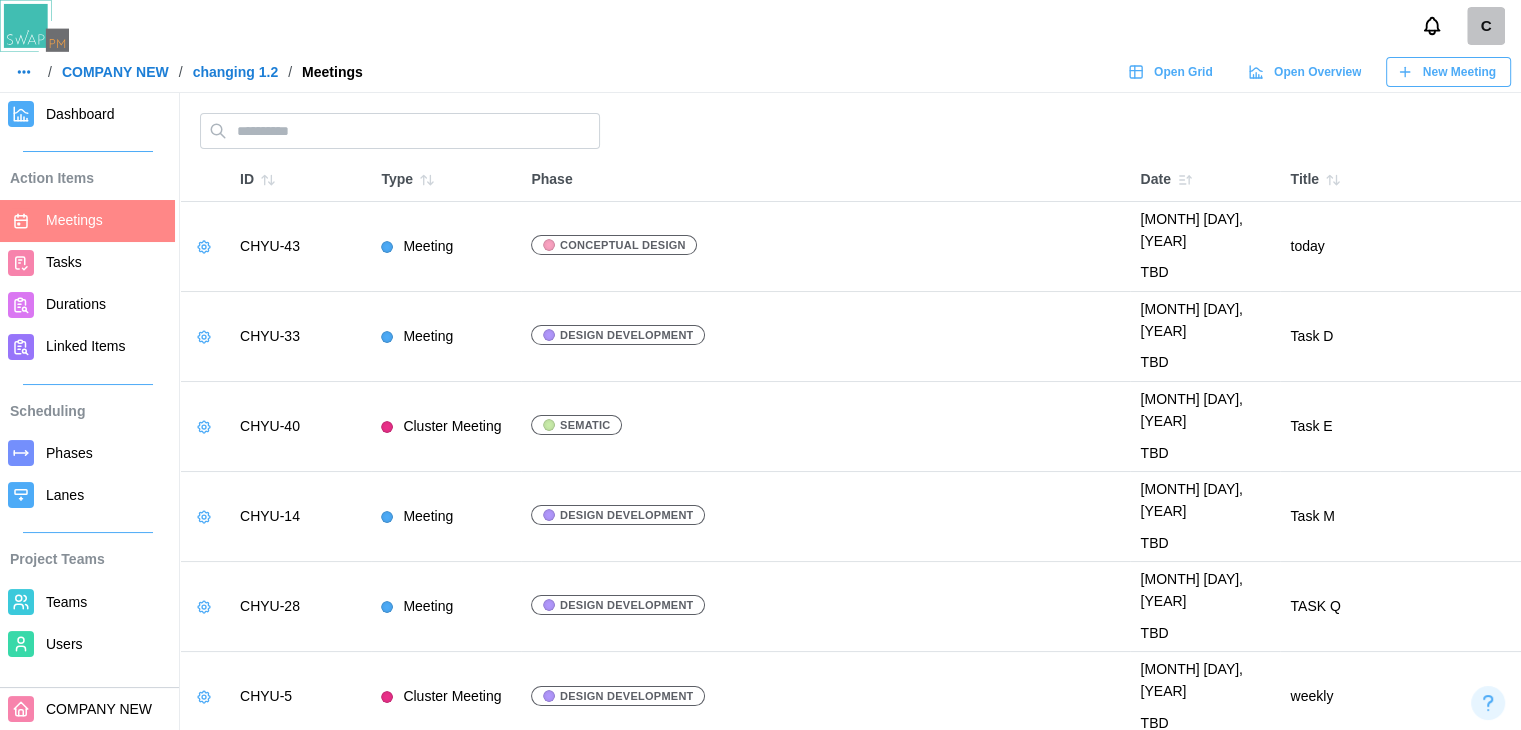click at bounding box center [204, 247] 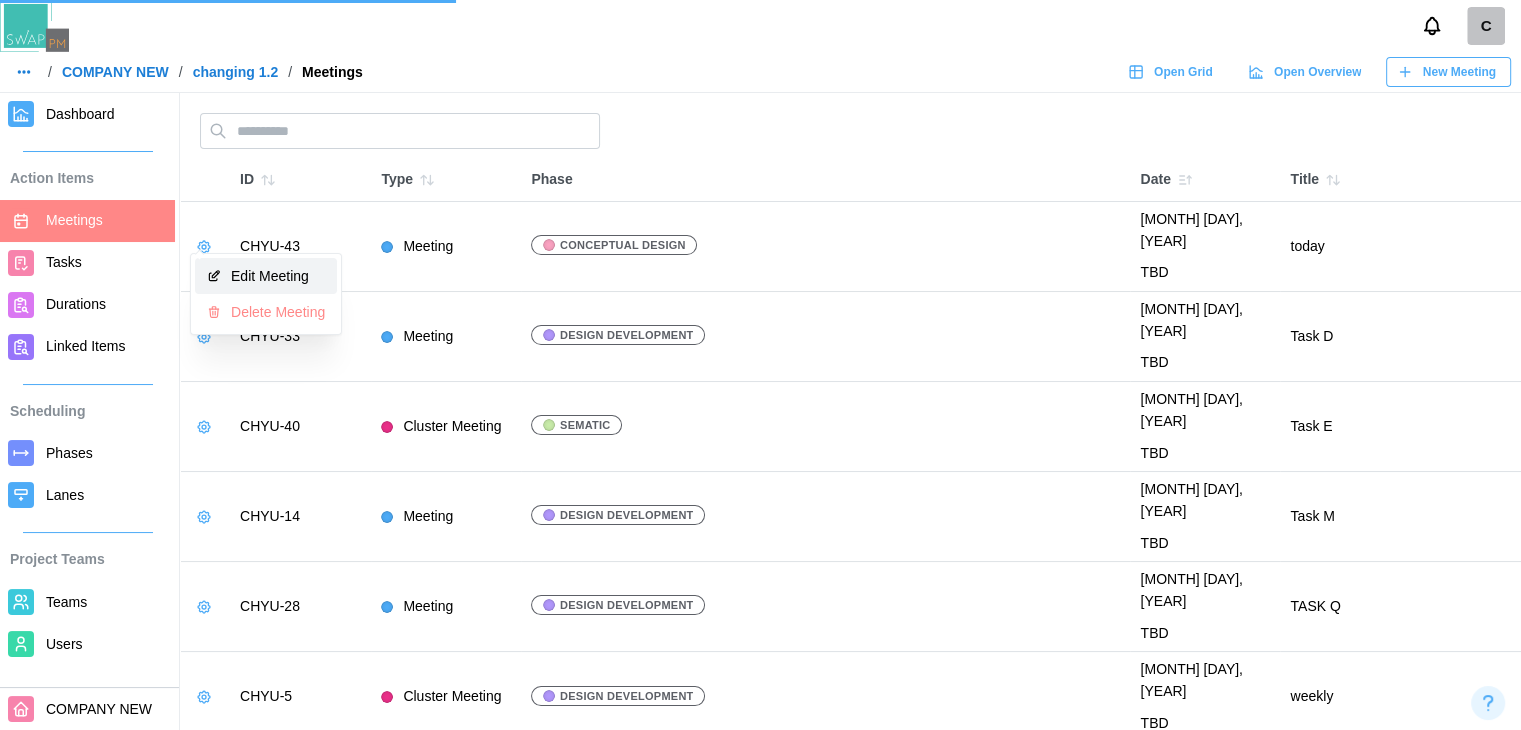 click on "Edit Meeting" at bounding box center [278, 276] 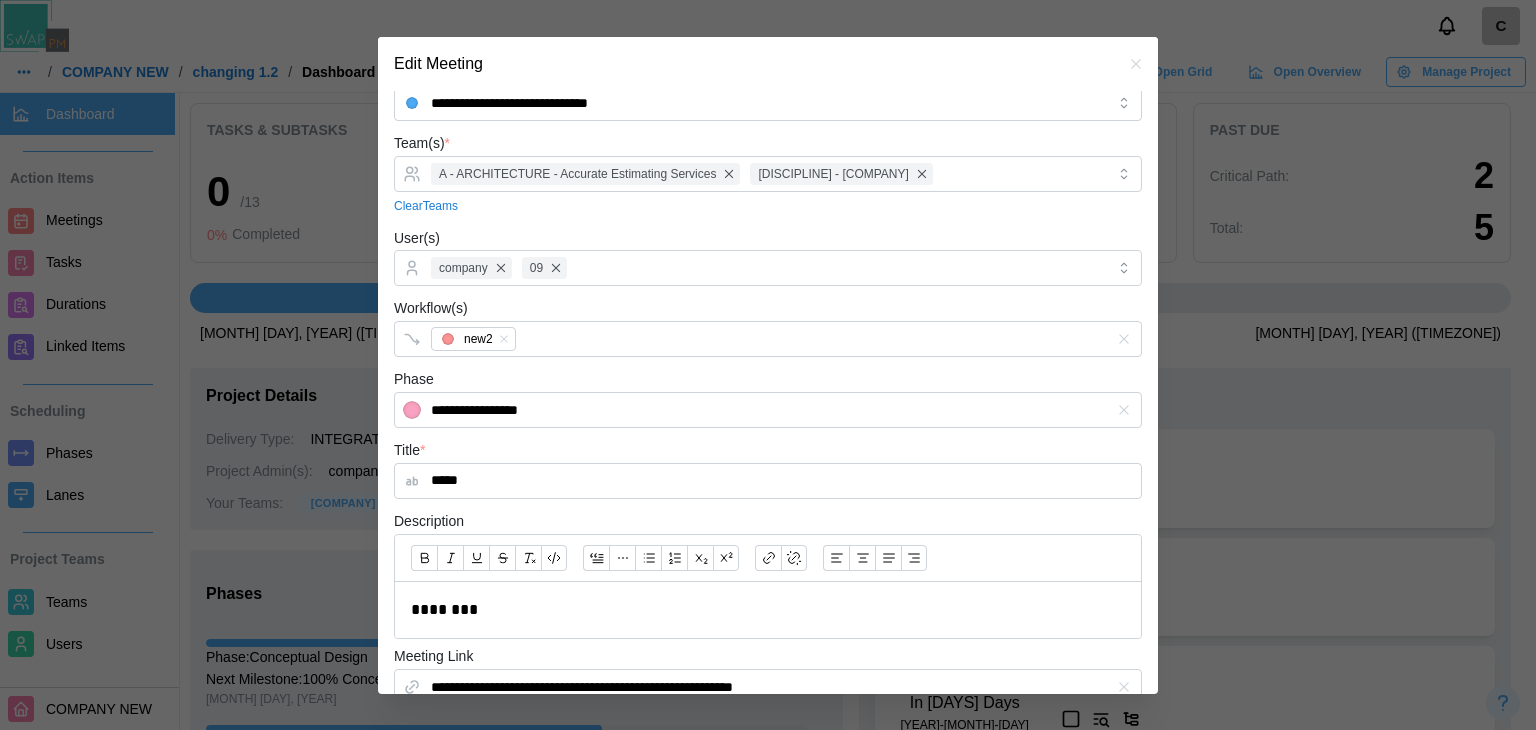 scroll, scrollTop: 0, scrollLeft: 0, axis: both 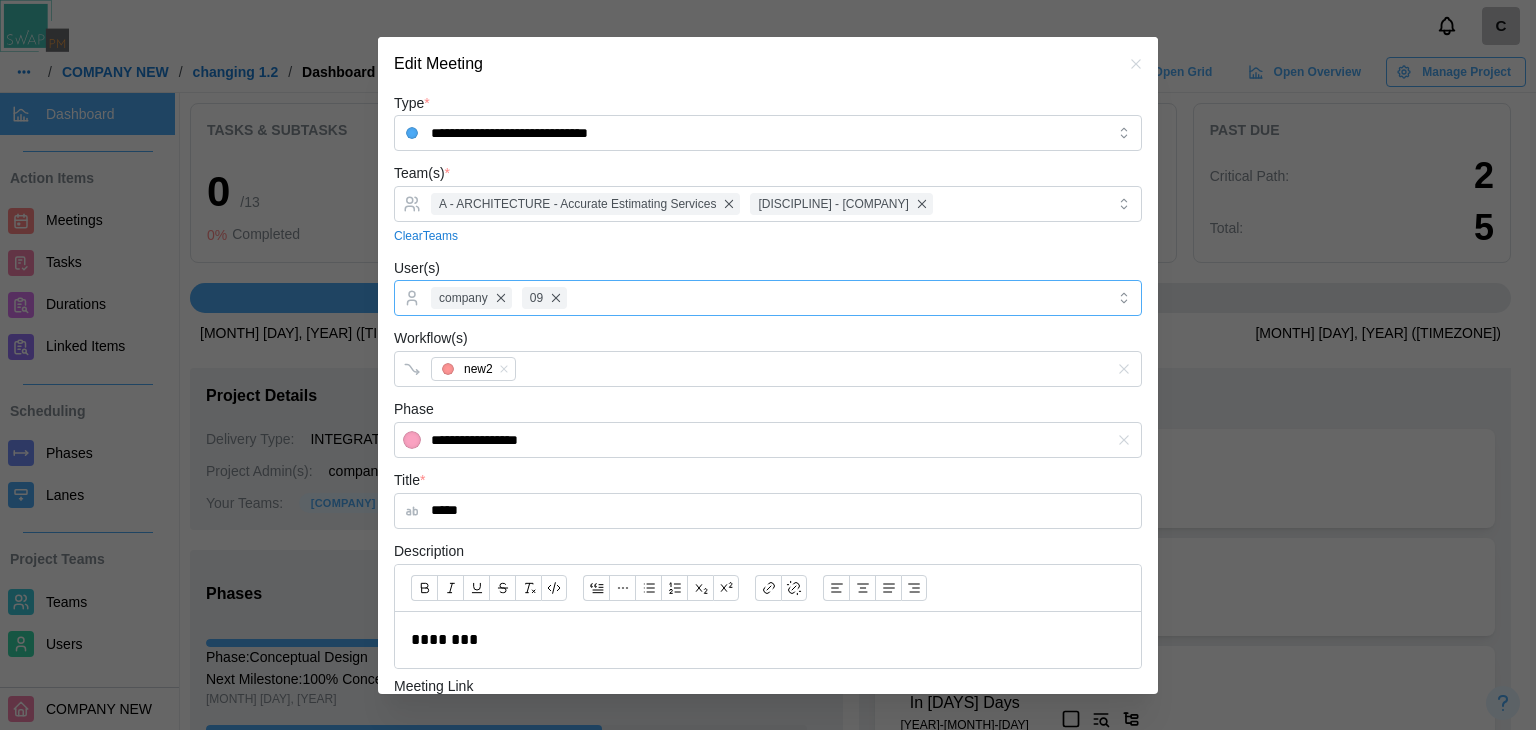 click on "company 09" at bounding box center (765, 298) 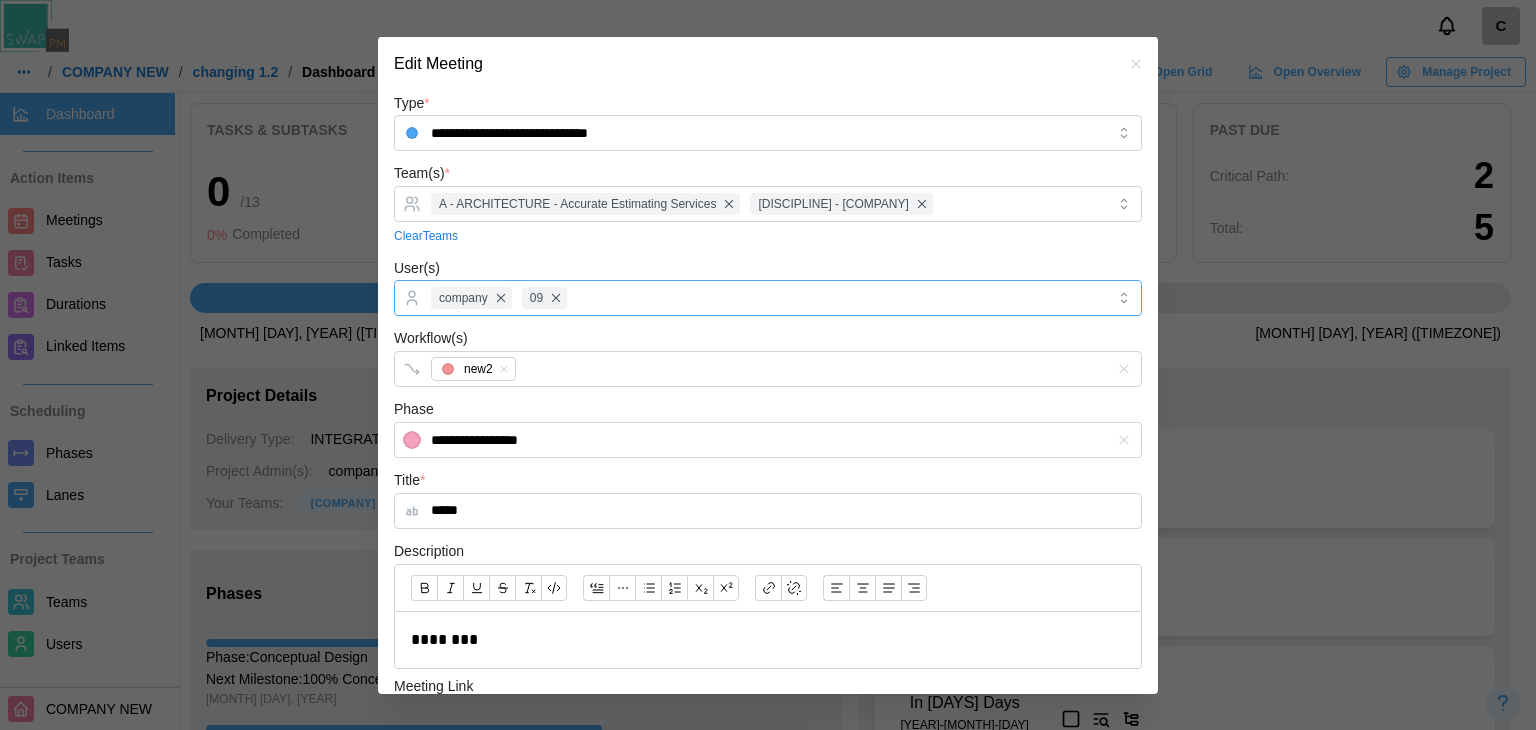 click on "company 09" at bounding box center (765, 298) 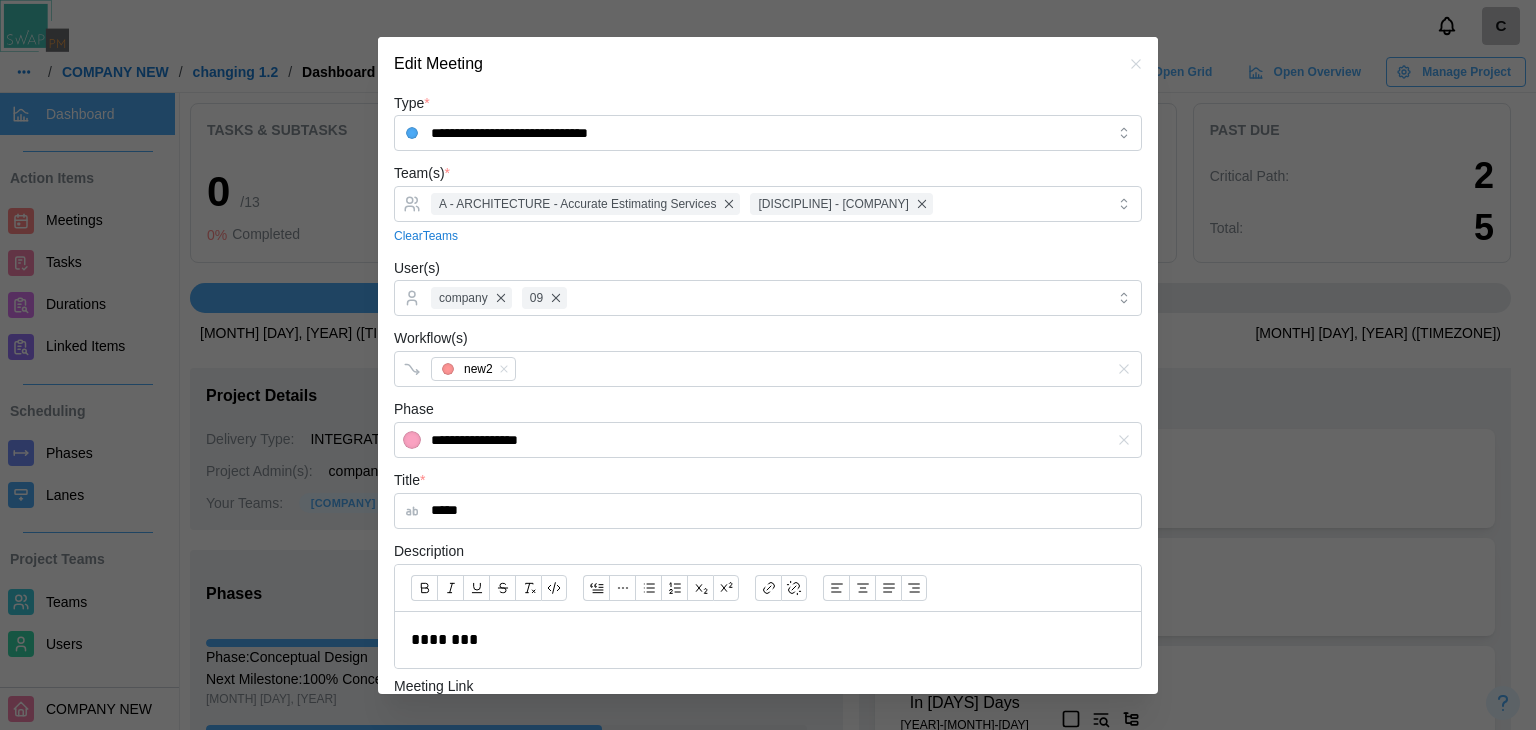 click on "Workflow(s) new2" at bounding box center [768, 356] 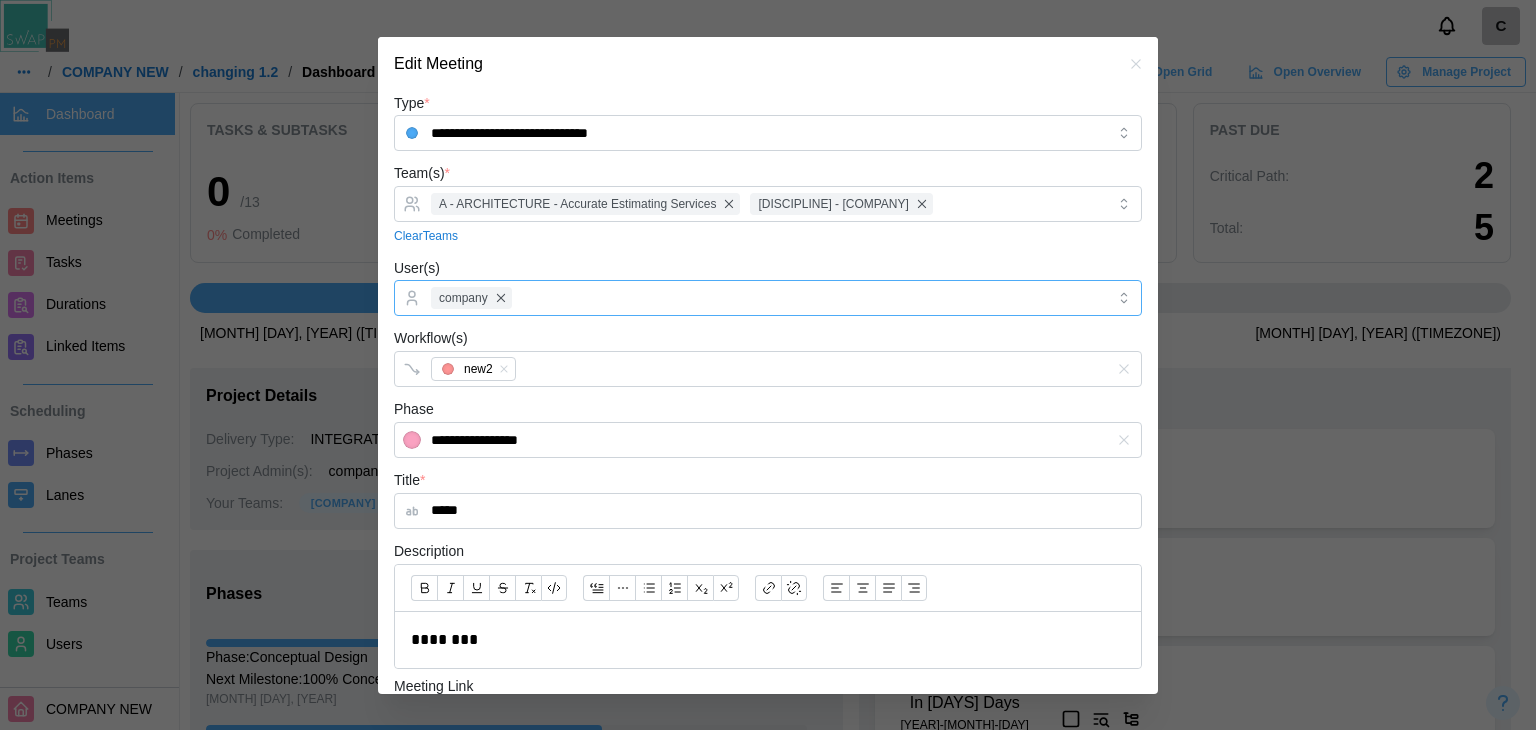 click on "company" at bounding box center (765, 298) 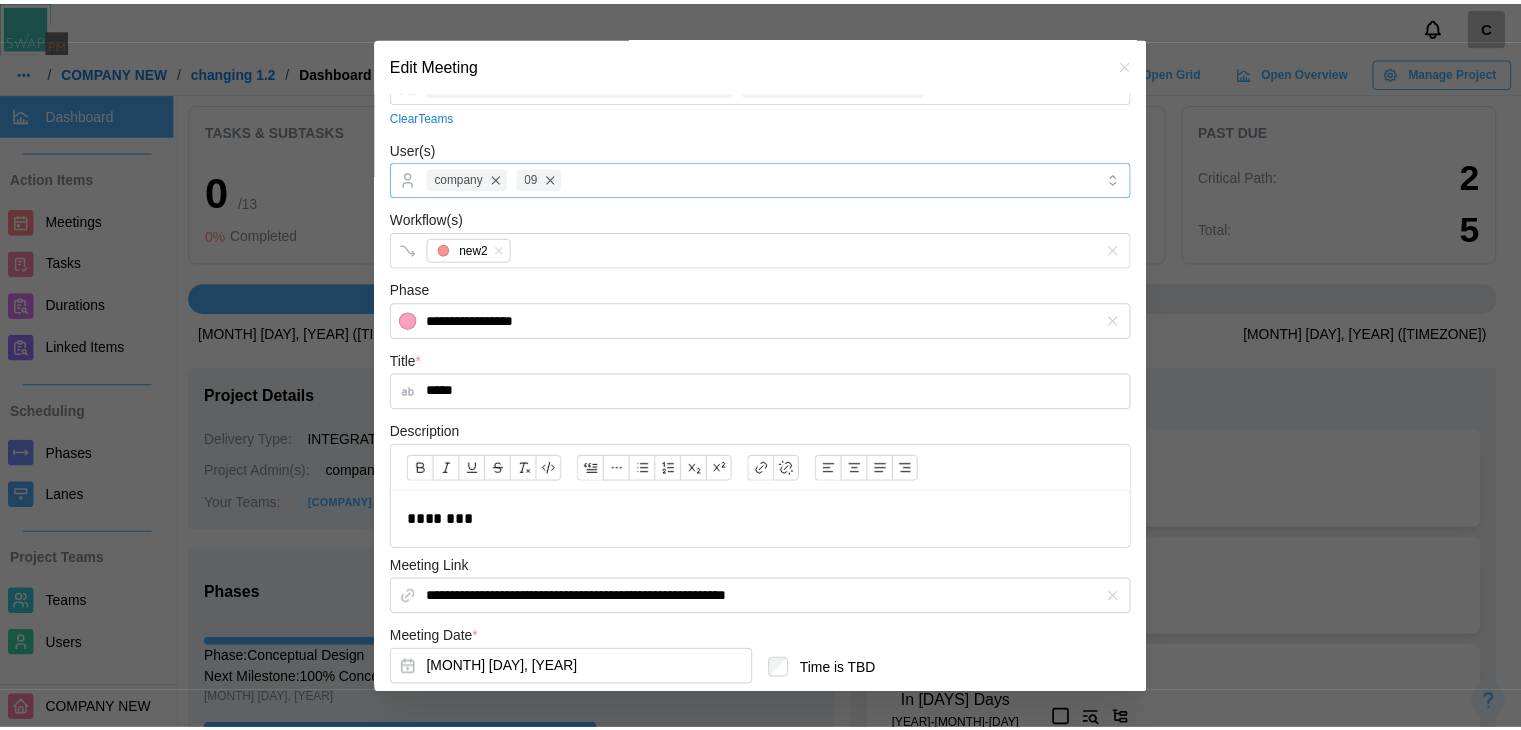 scroll, scrollTop: 364, scrollLeft: 0, axis: vertical 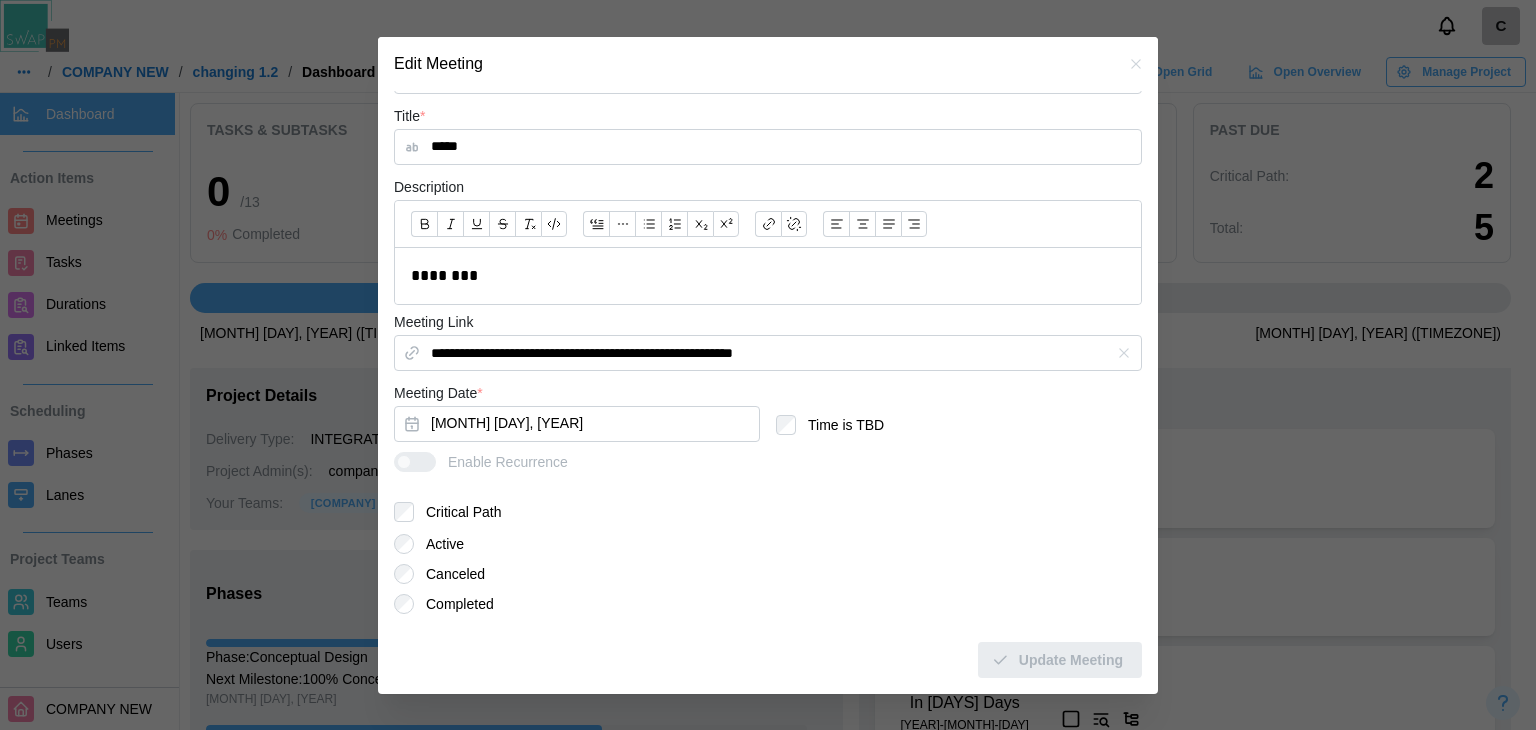 click at bounding box center (1136, 64) 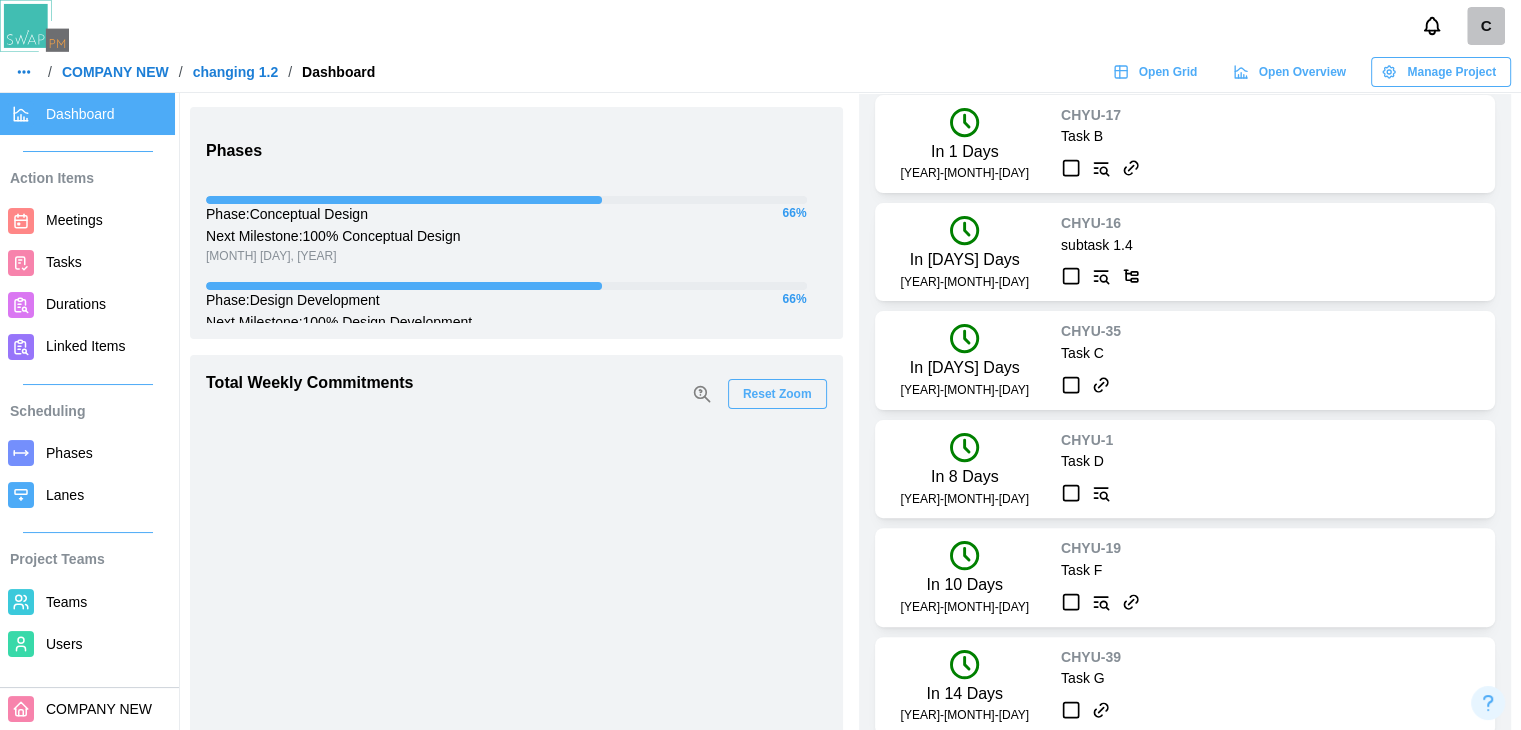 scroll, scrollTop: 0, scrollLeft: 0, axis: both 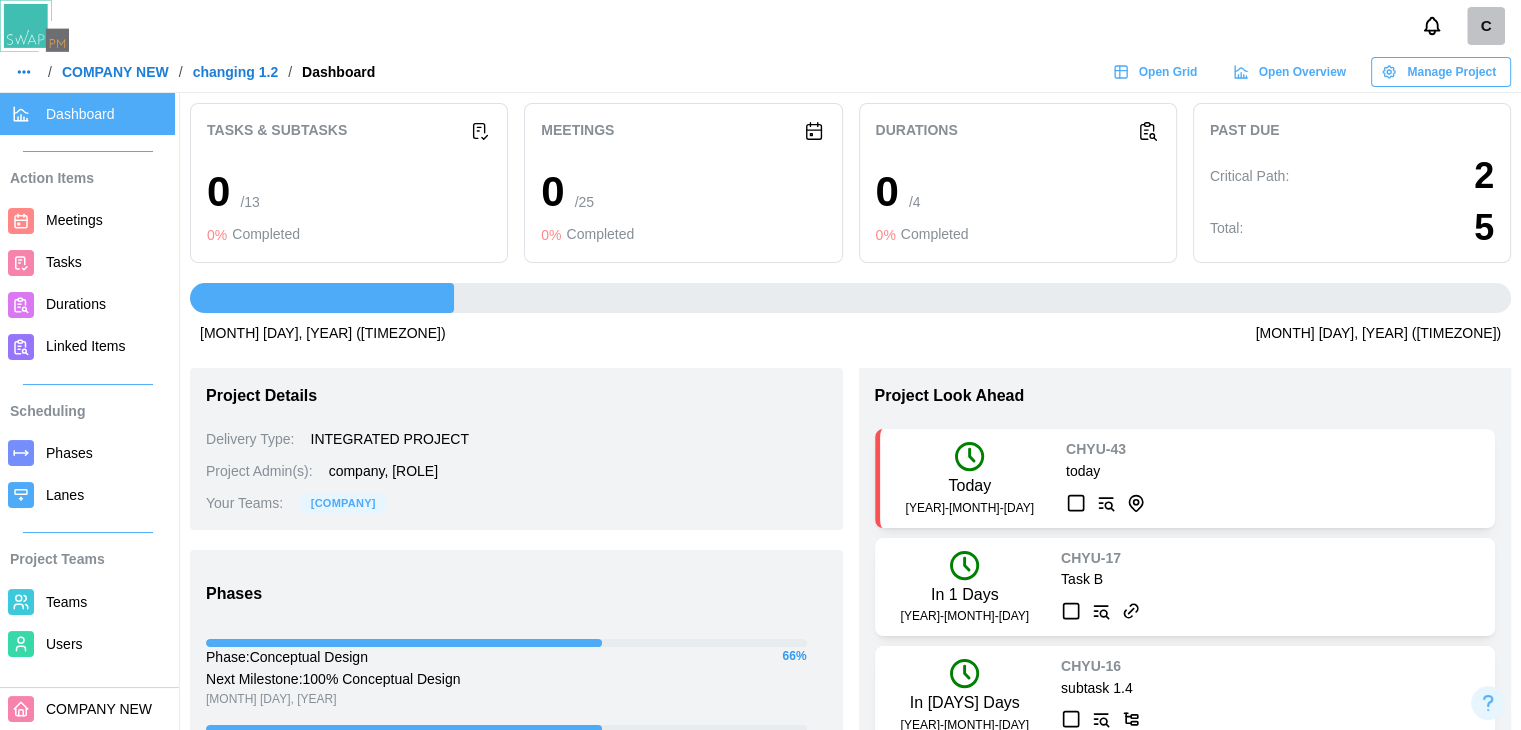click on "/ [COMPANY] / changing [VERSION] / Dashboard" at bounding box center (192, 72) 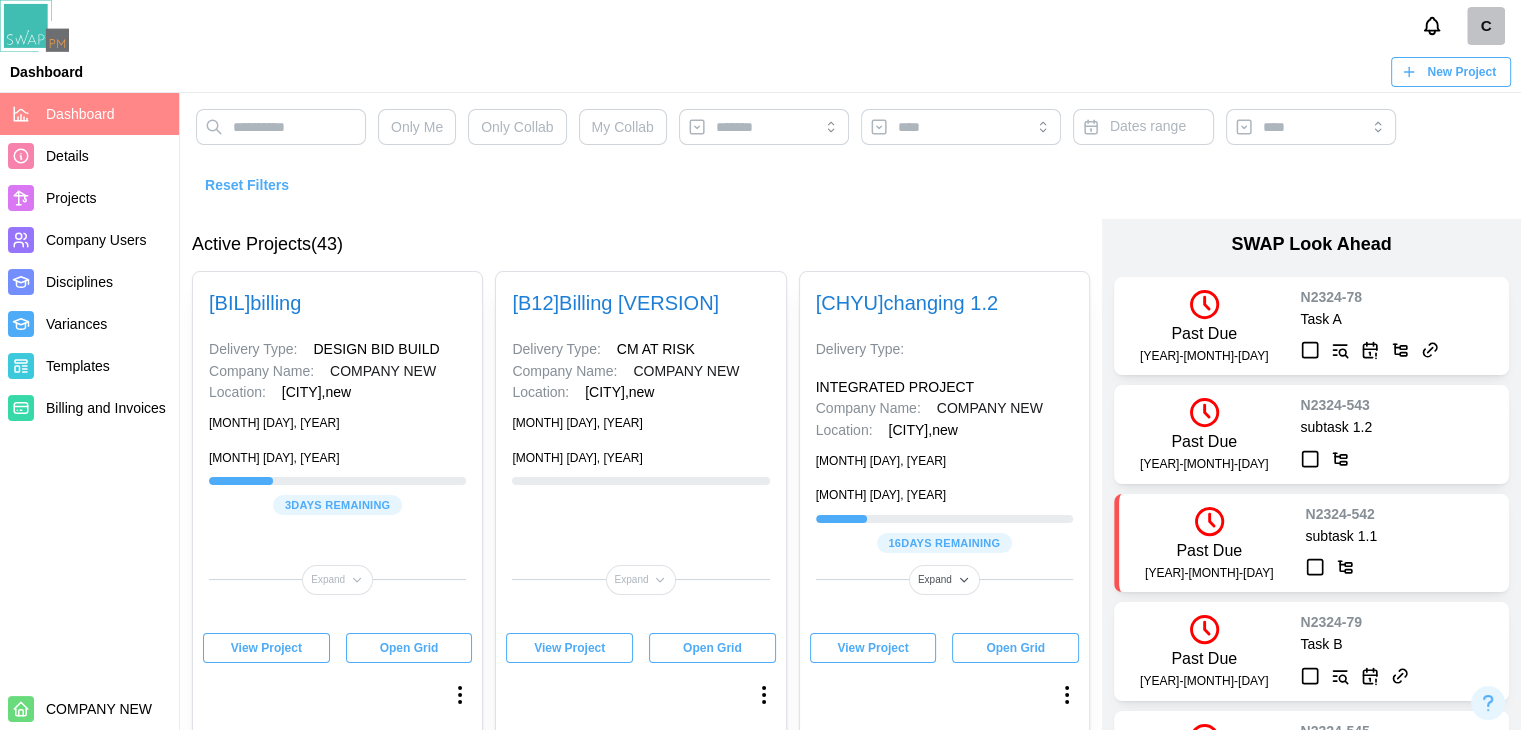 click on "Expand" at bounding box center [328, 580] 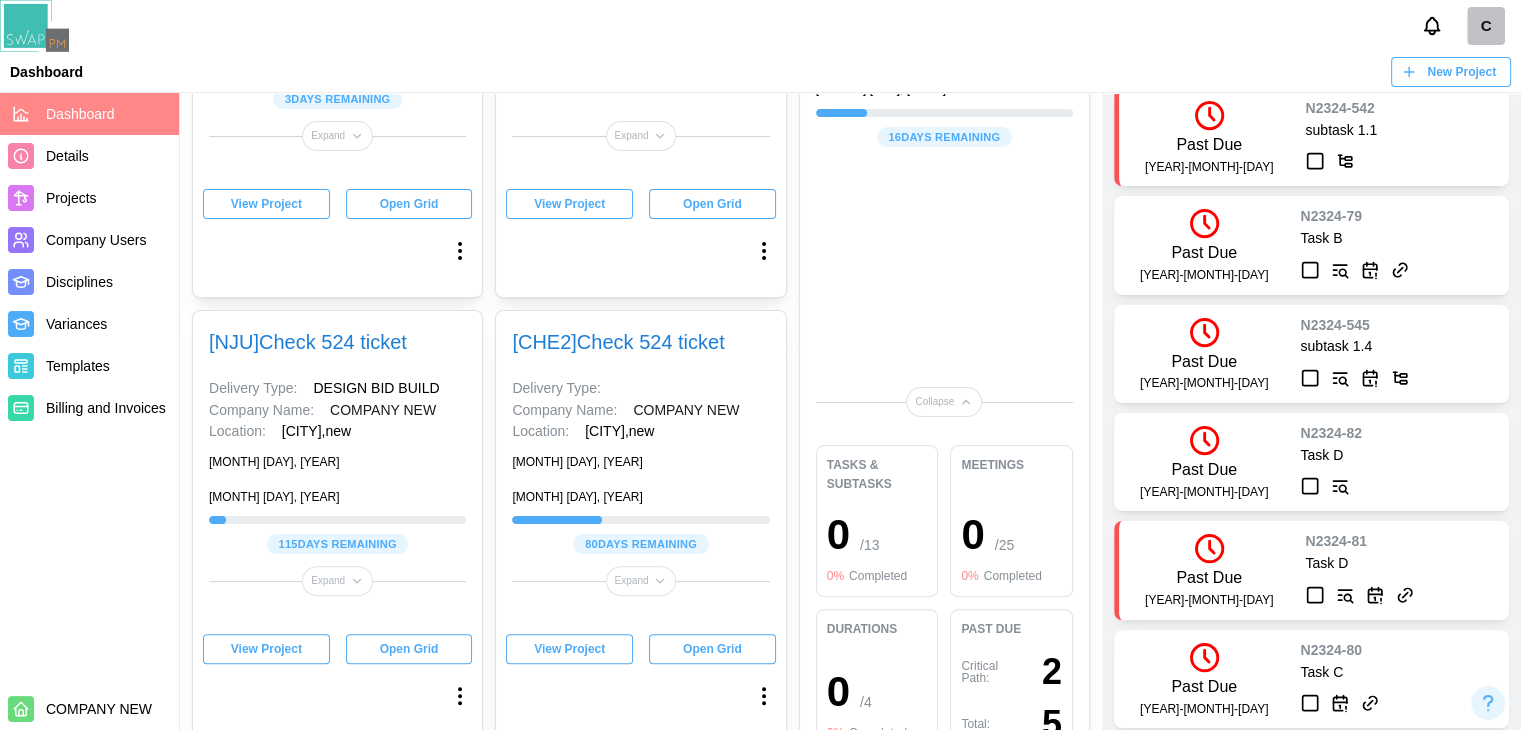 scroll, scrollTop: 500, scrollLeft: 0, axis: vertical 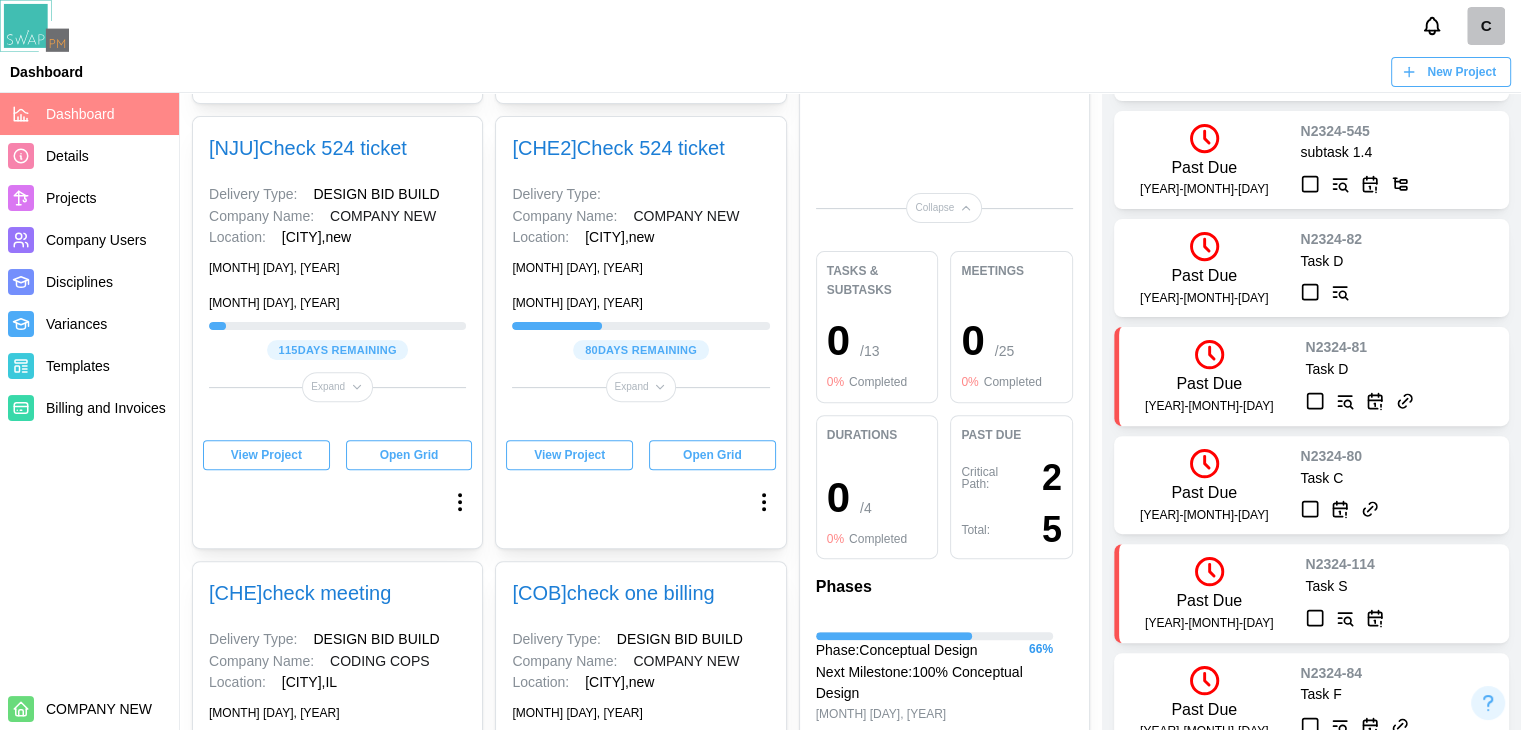 click on "Details" at bounding box center (67, 156) 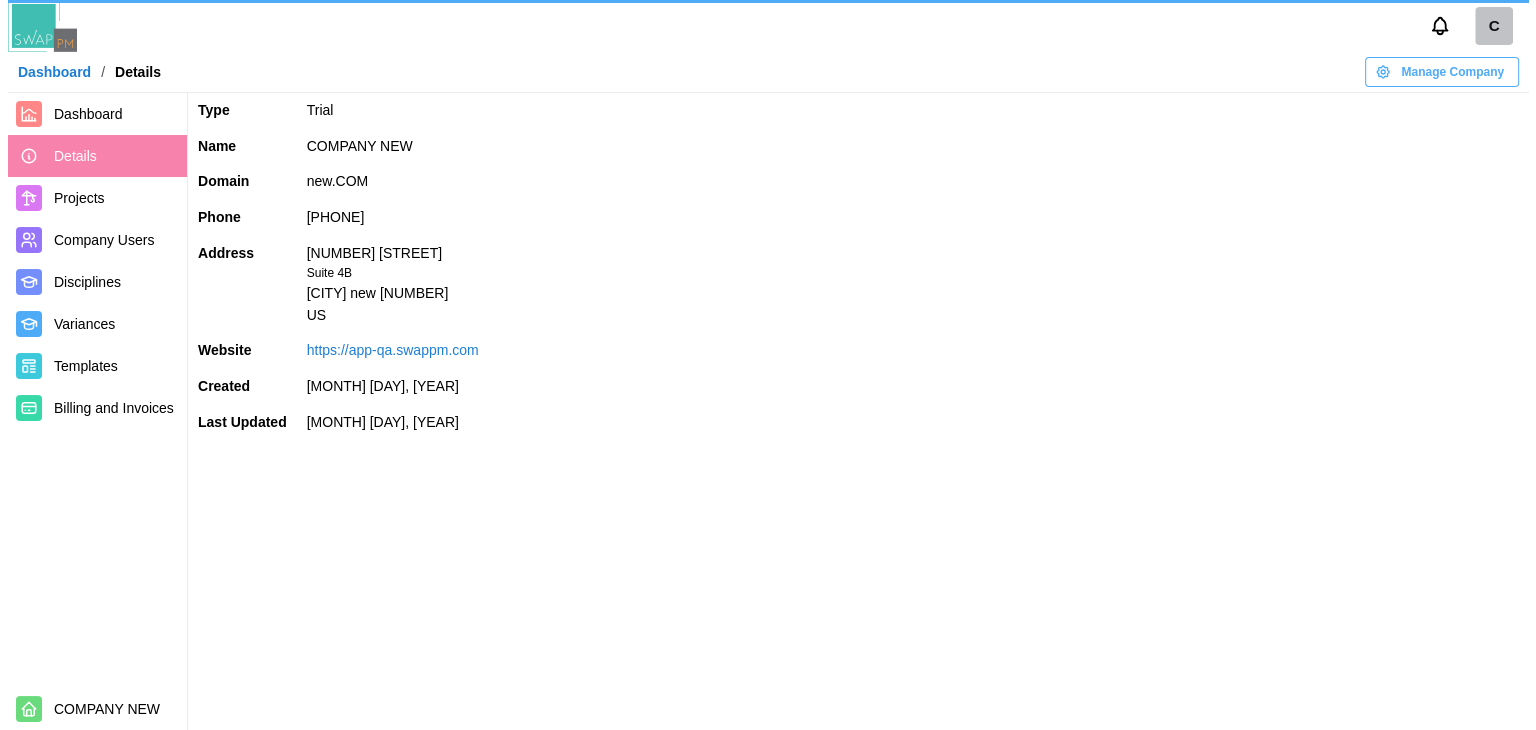 scroll, scrollTop: 0, scrollLeft: 0, axis: both 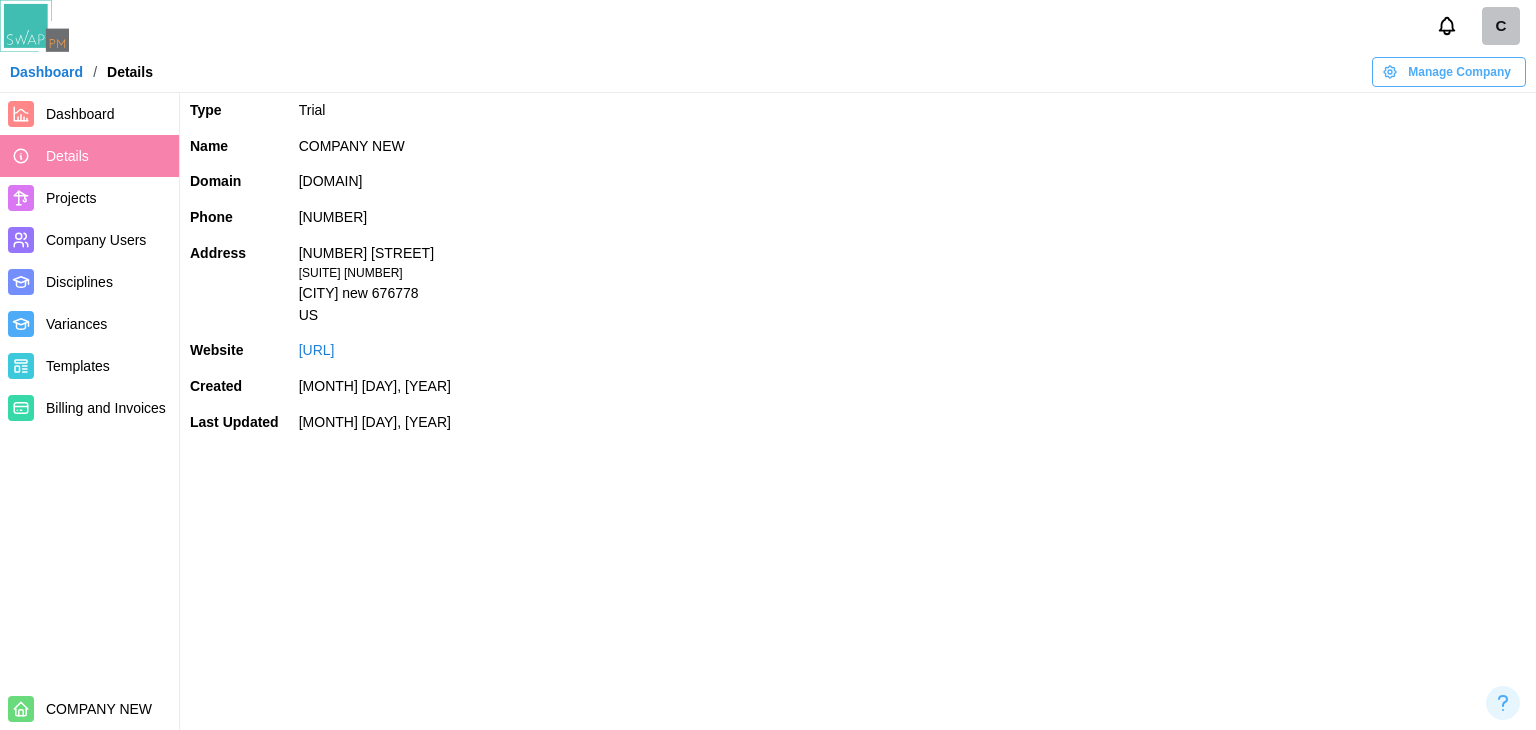 click on "Company Users" at bounding box center [108, 240] 